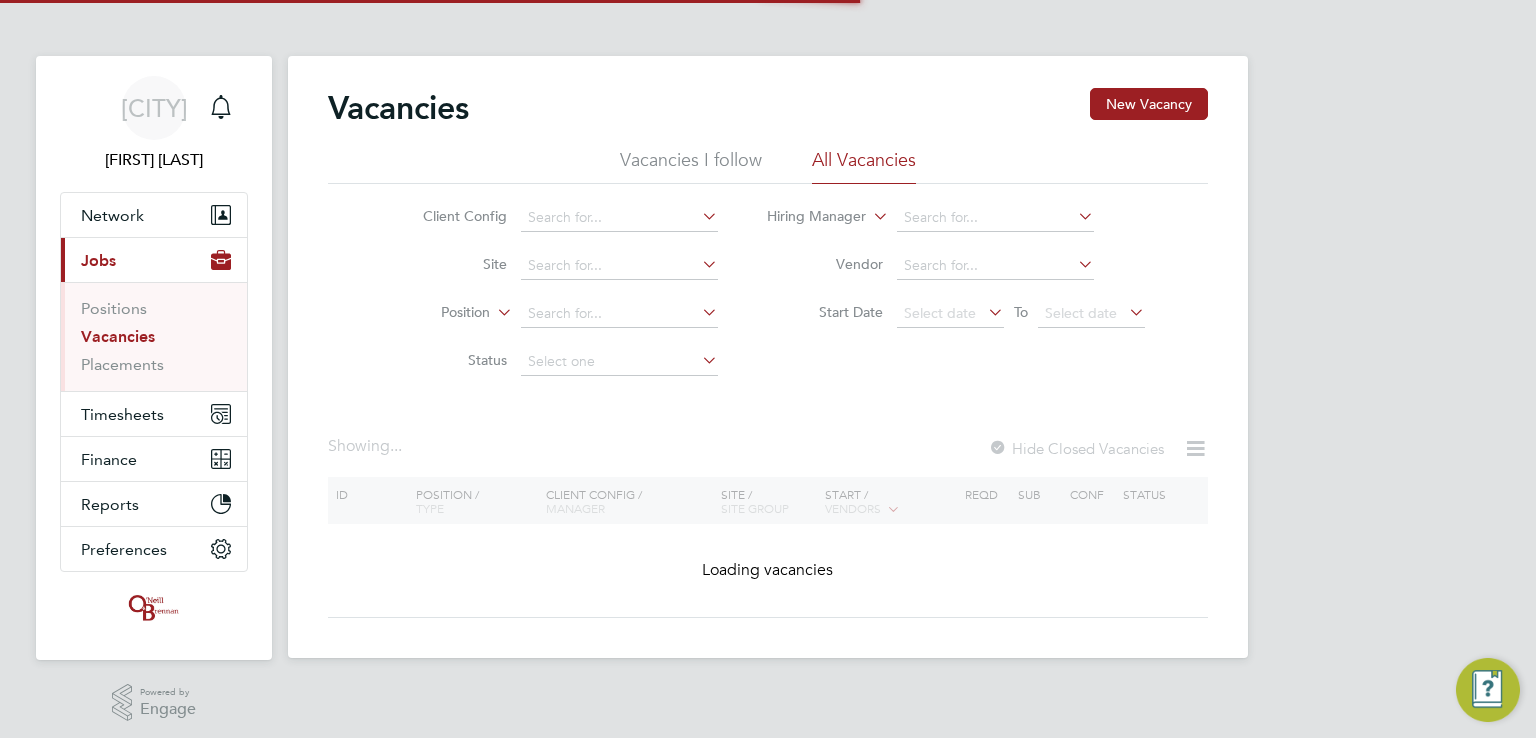 scroll, scrollTop: 0, scrollLeft: 0, axis: both 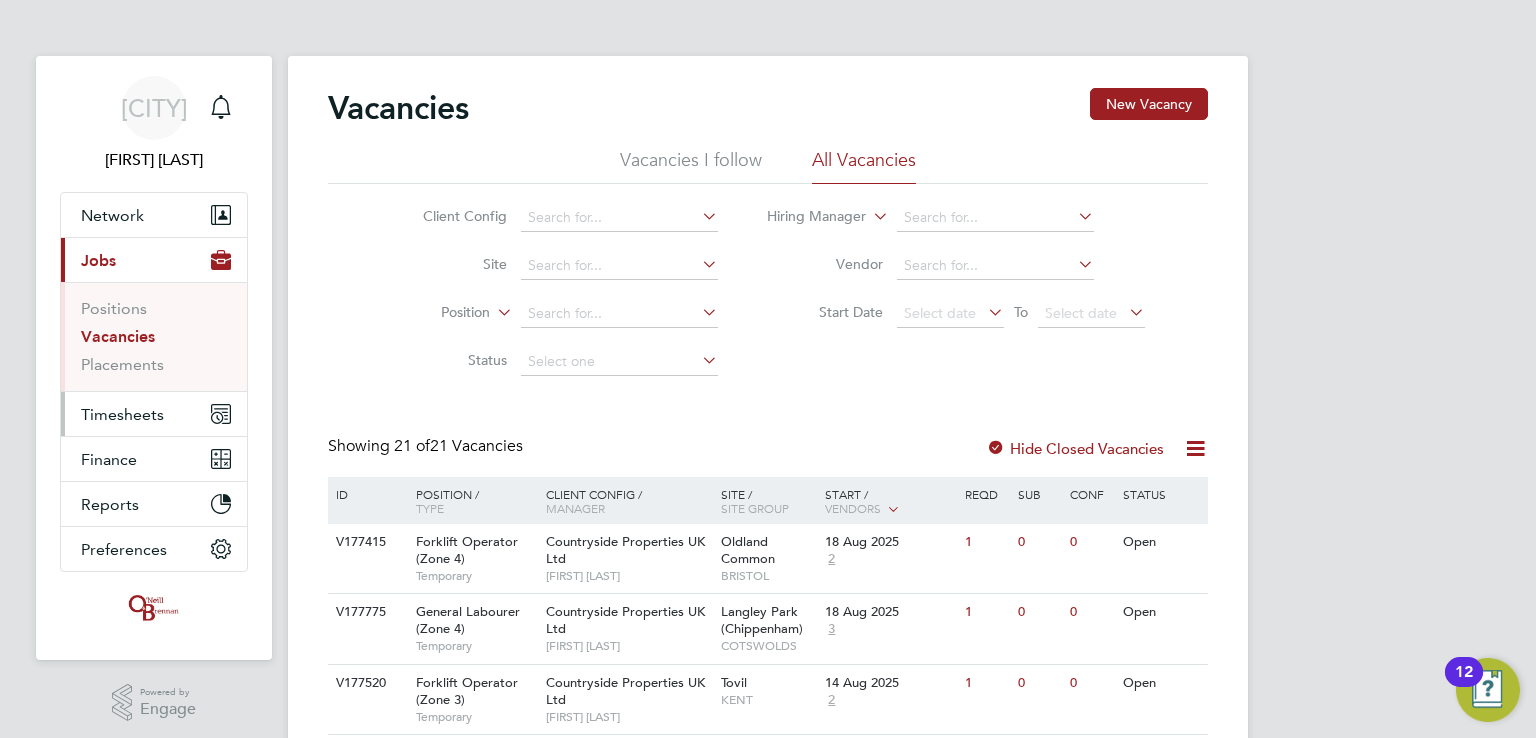 click on "Timesheets" at bounding box center [122, 414] 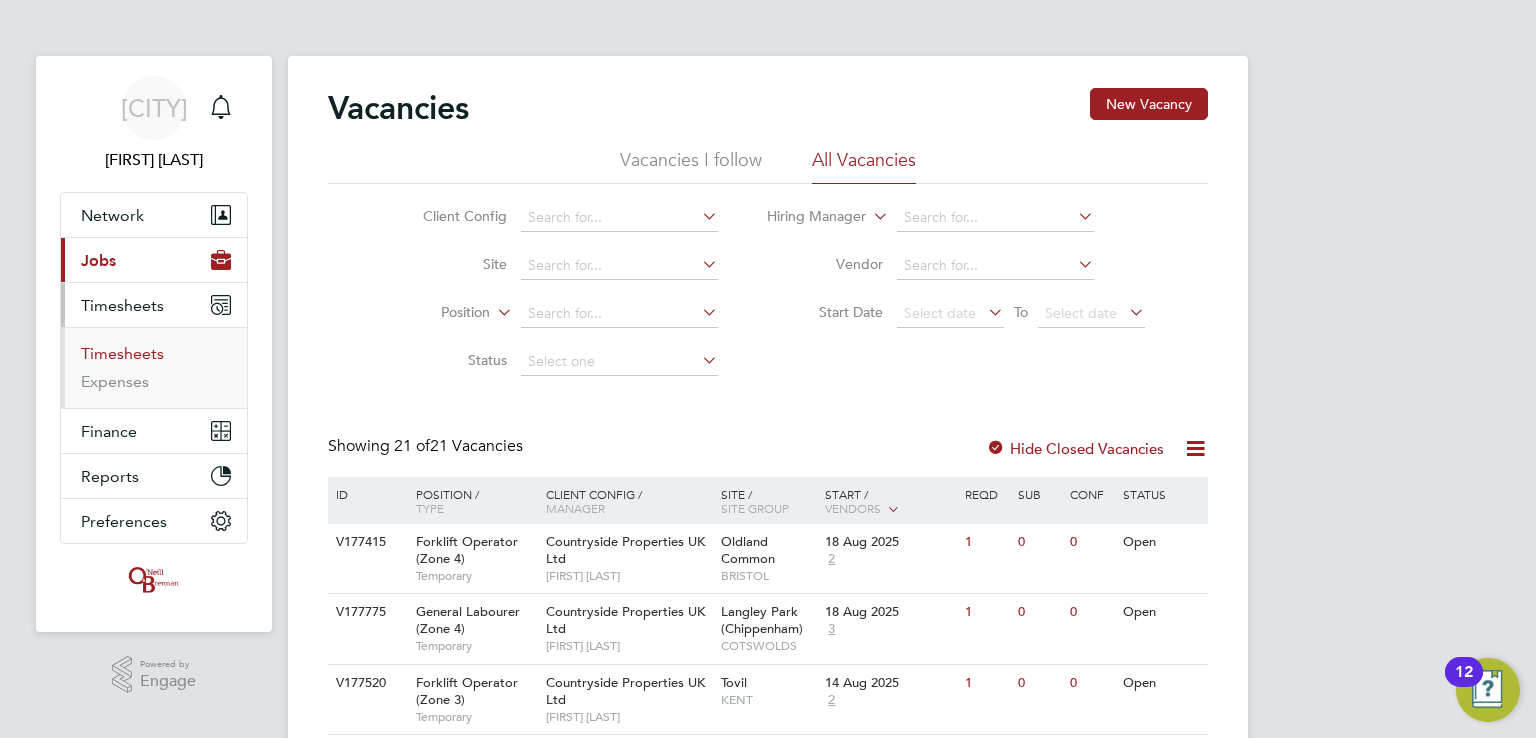 click on "Timesheets" at bounding box center [122, 353] 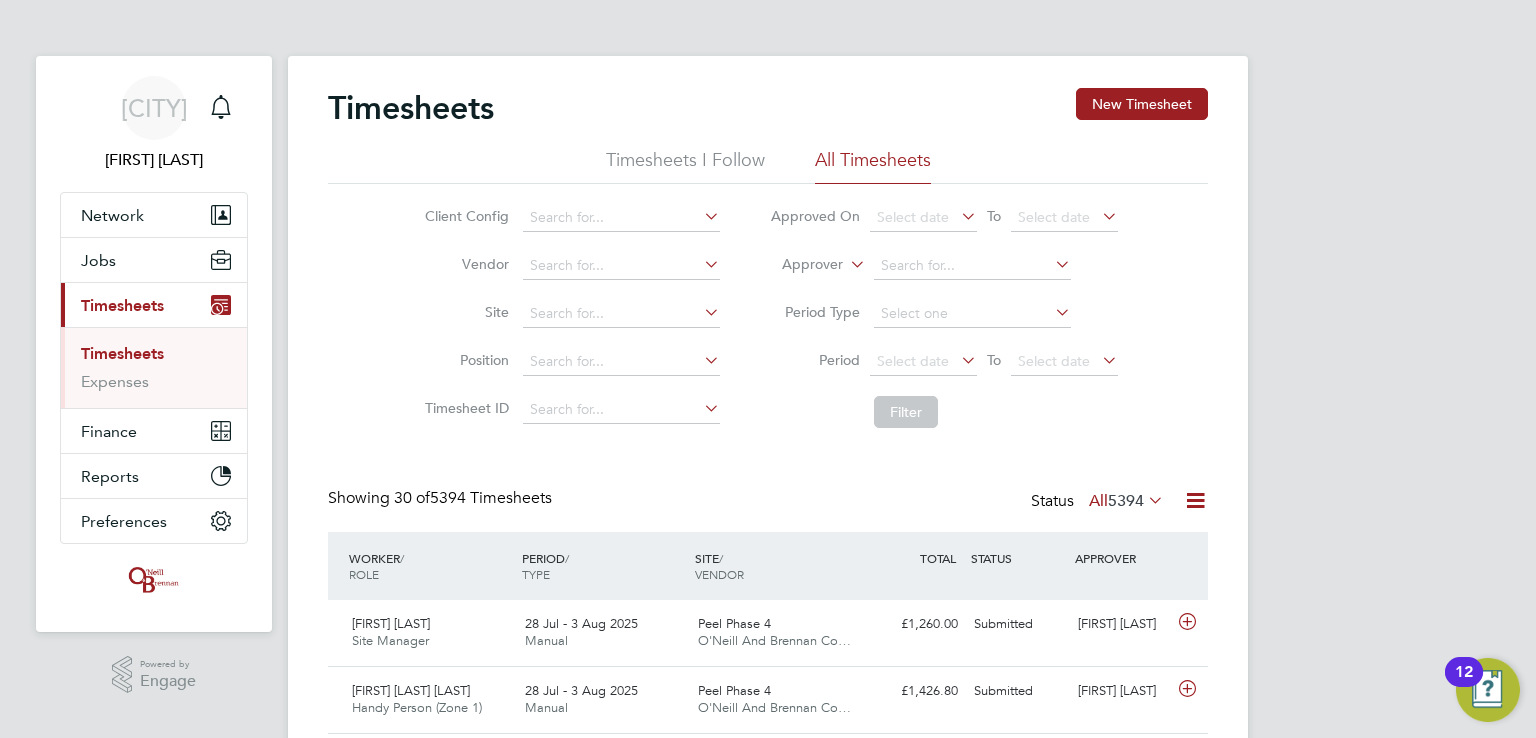scroll, scrollTop: 9, scrollLeft: 10, axis: both 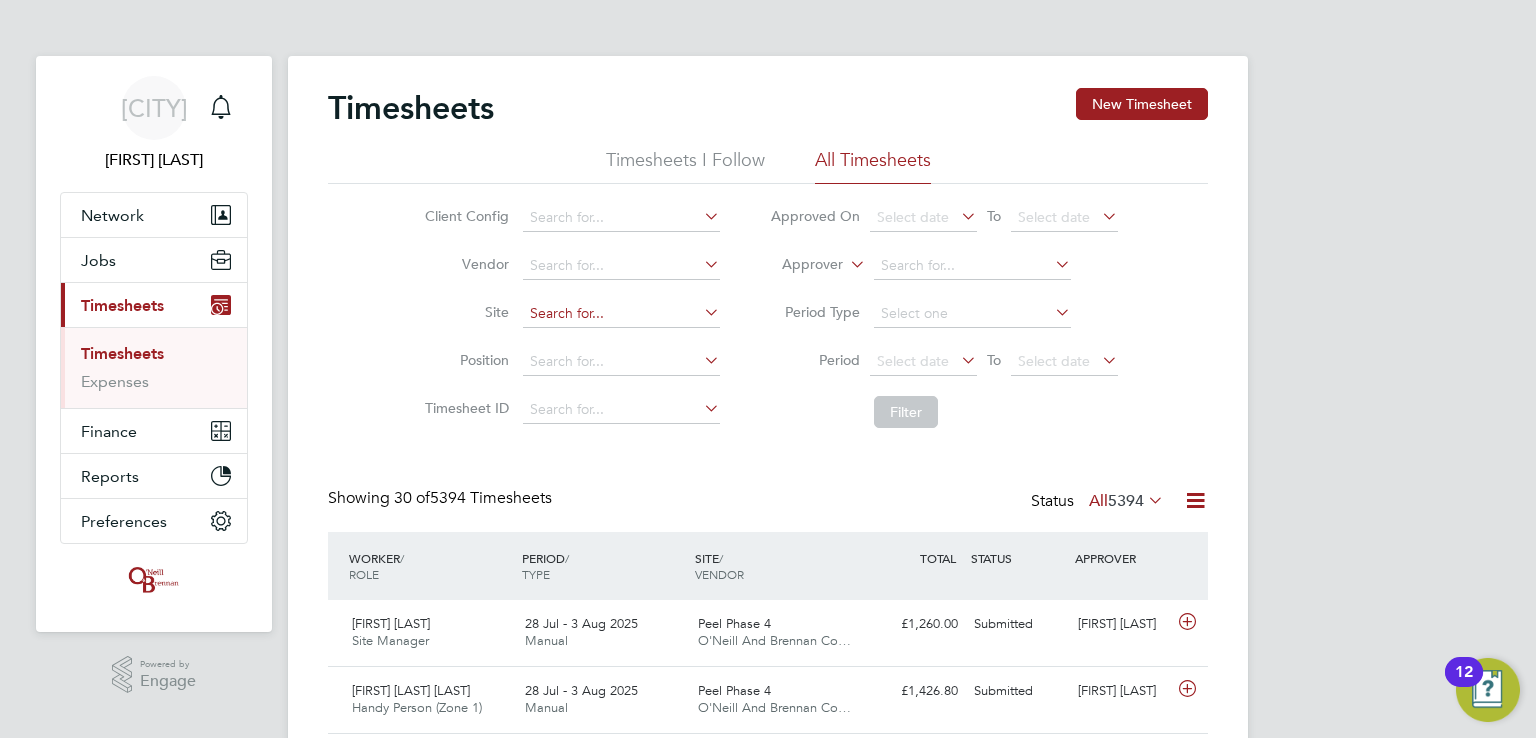 click 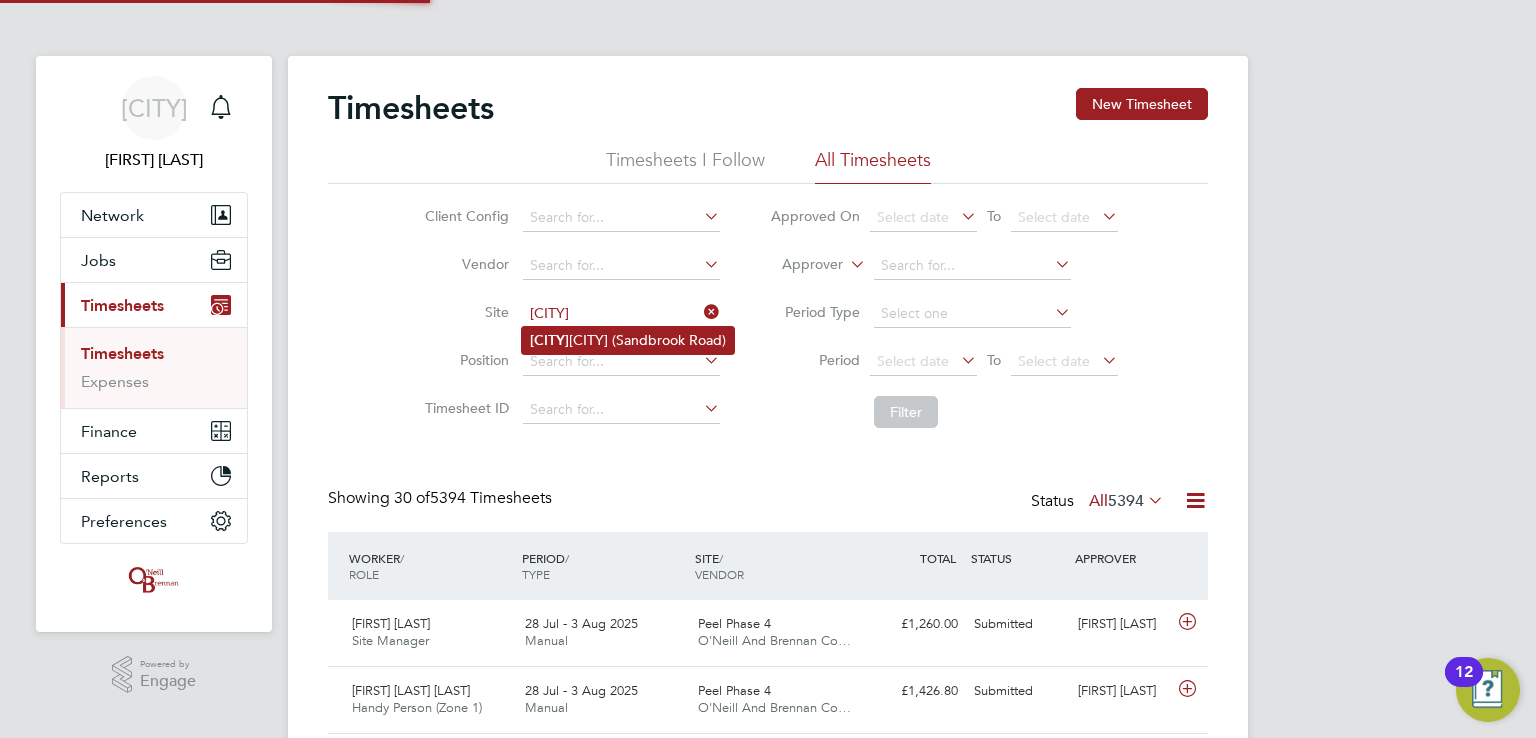 click on "[CITY]" 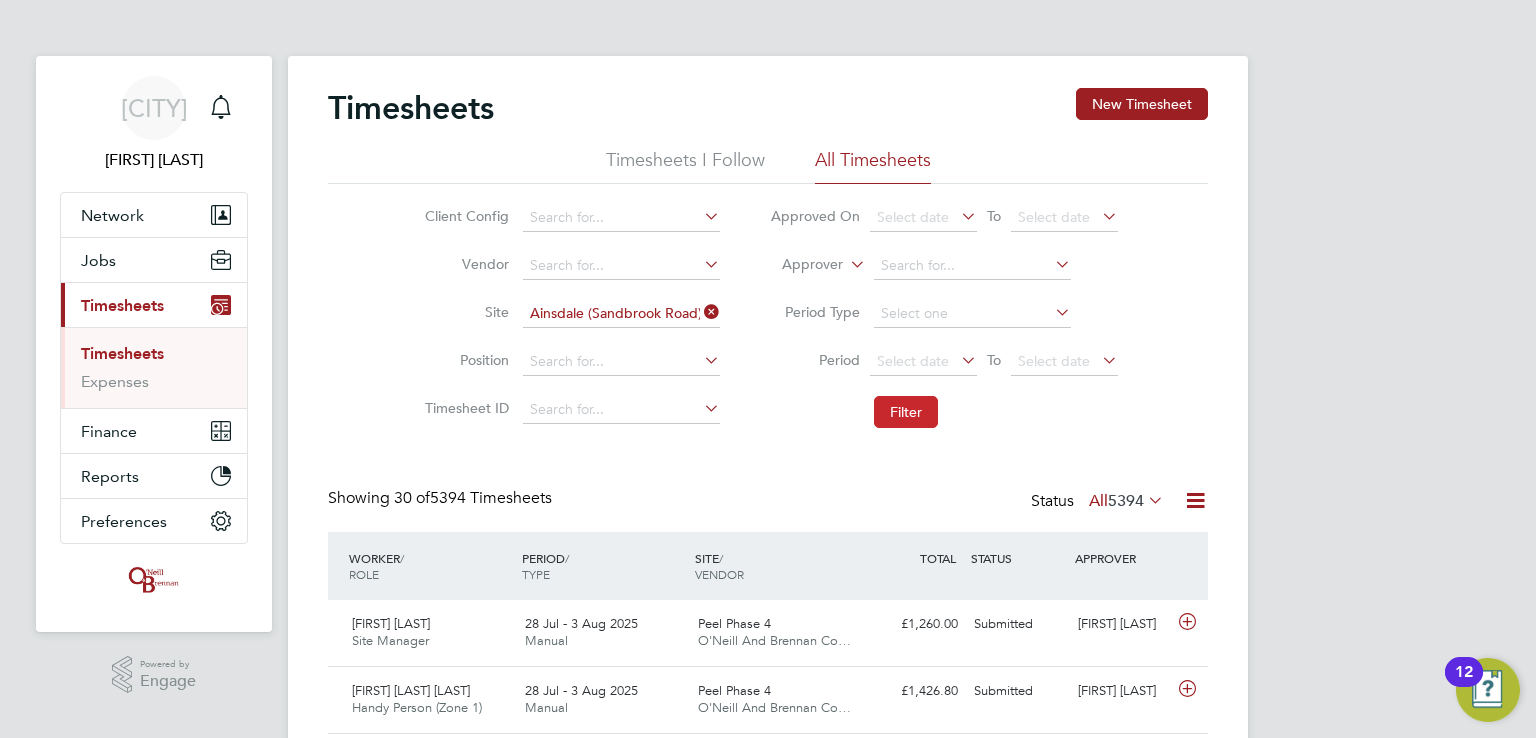 click on "Filter" 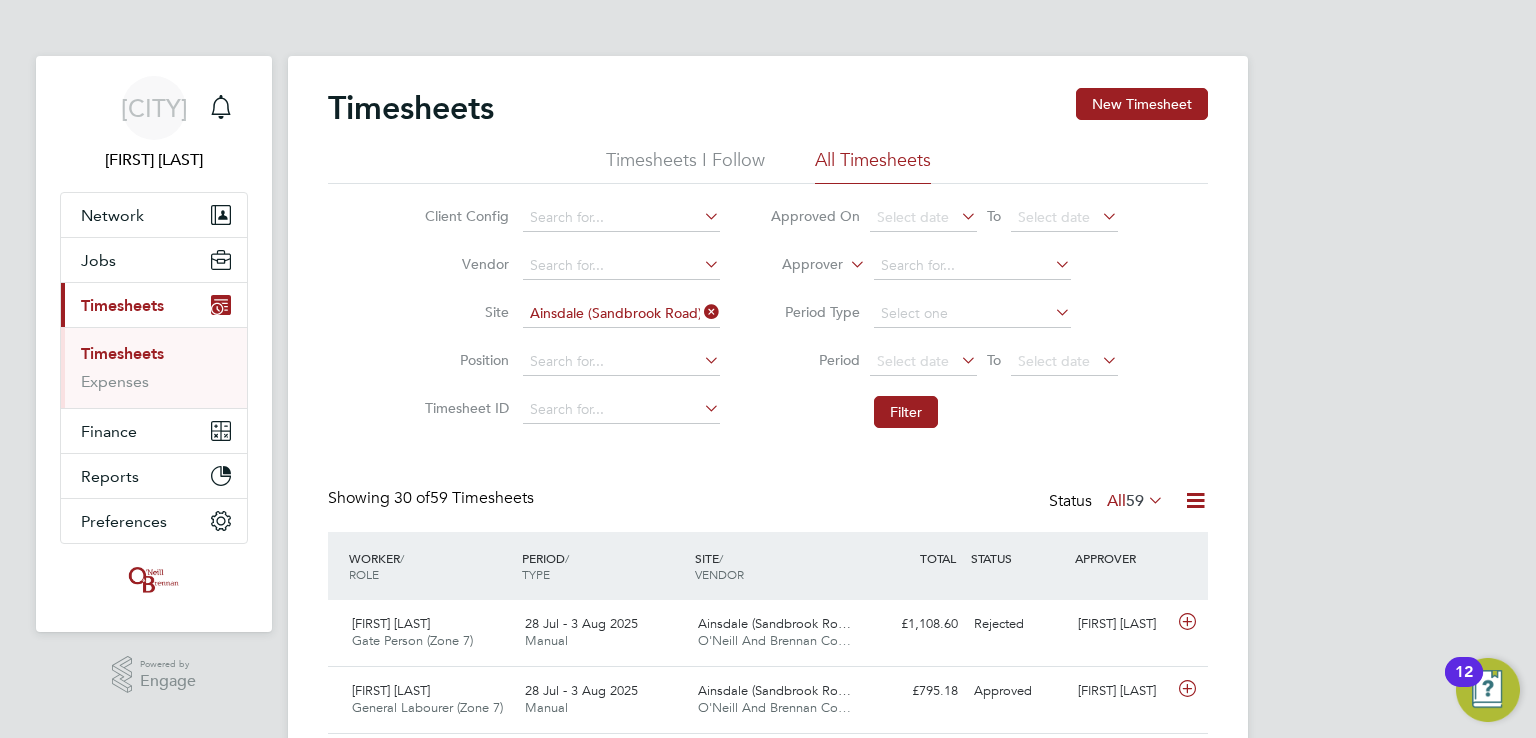 click on "[CITY] [FIRST] [LAST] Notifications Applications: Network Team Members Businesses Sites Workers Contacts Jobs Positions Vacancies Placements Current page: Timesheets Timesheets Expenses Finance Invoices & Credit Notes Statements Payments Reports Margin Report CIS Reports Report Downloads Preferences My Business Doc. Requirements VMS Configurations Notifications Activity Logs Powered by Engage Timesheets New Timesheet Timesheets I Follow All Timesheets Client Config Vendor Site Ainsdale (Sandbrook Road) Position Timesheet ID Approved On Select date To Select date Approver Period Type Period Select date To Select date" at bounding box center (768, 1367) 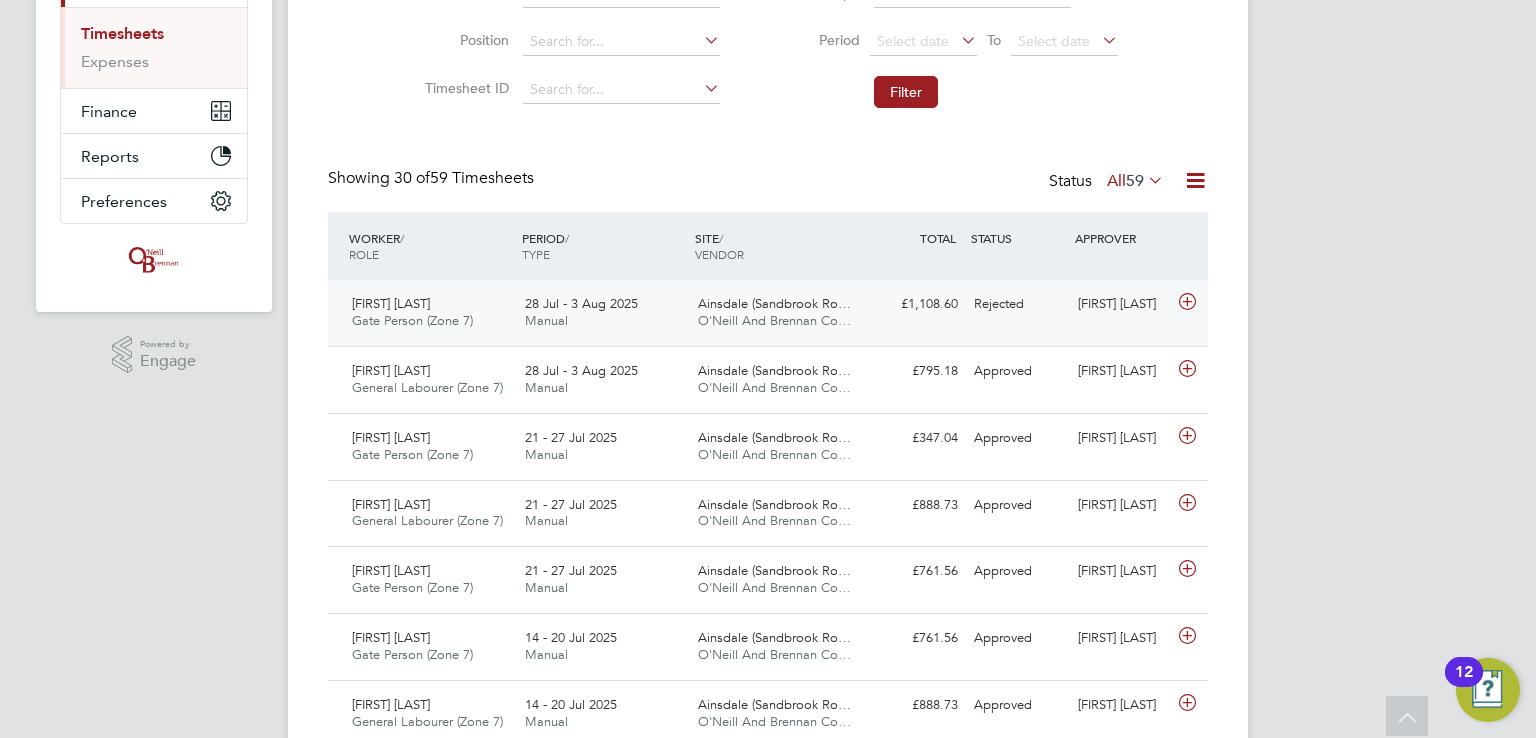 click on "Ainsdale (Sandbrook Ro…" 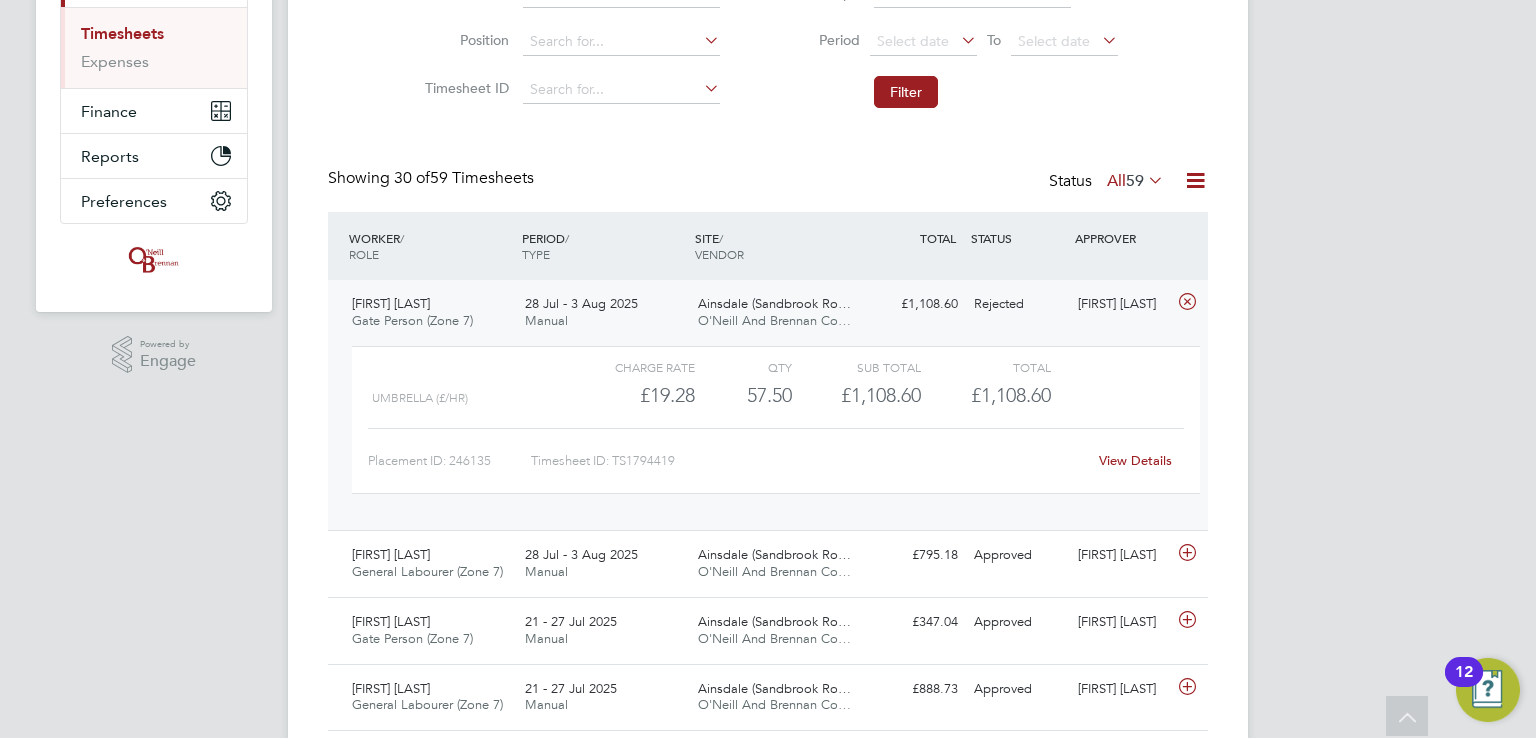 click on "View Details" 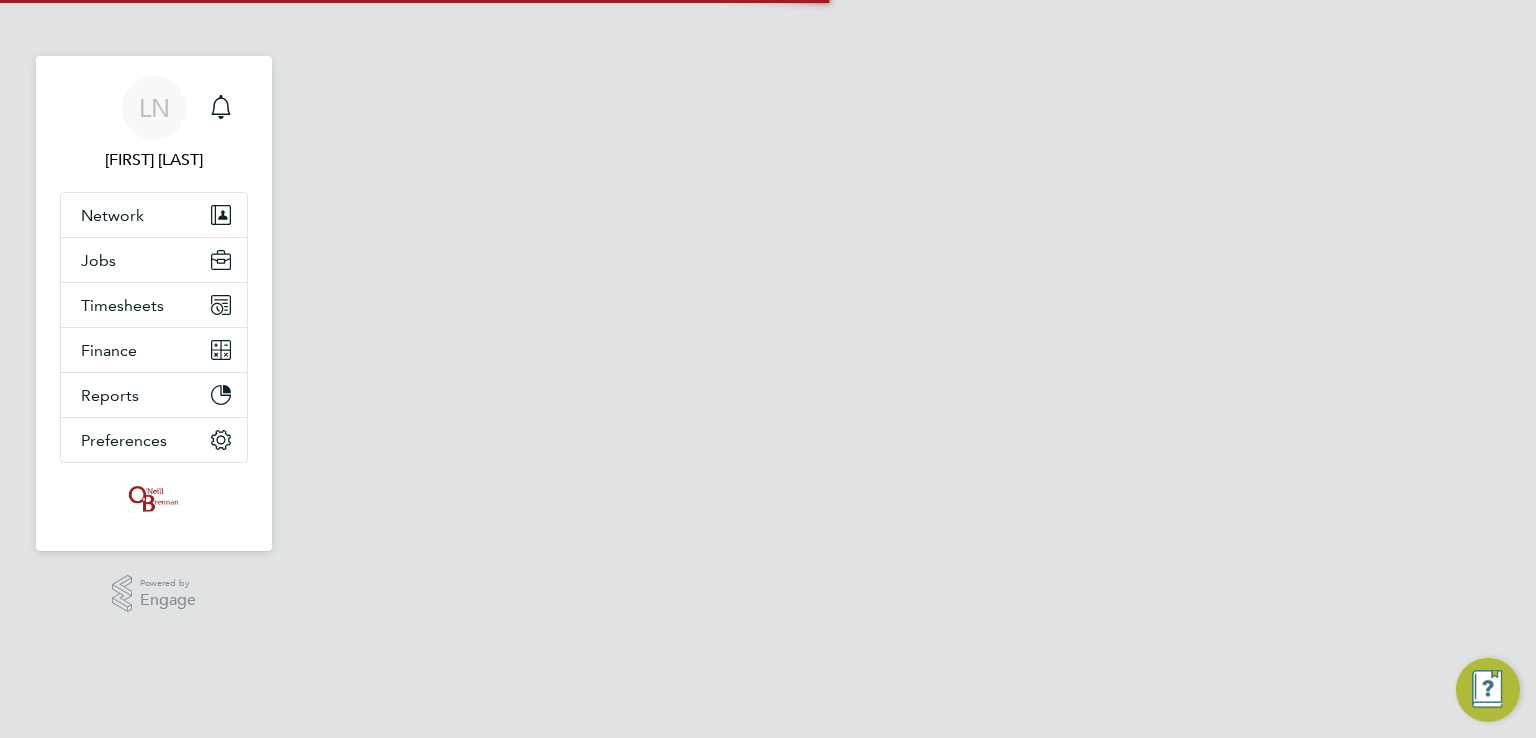 scroll, scrollTop: 0, scrollLeft: 0, axis: both 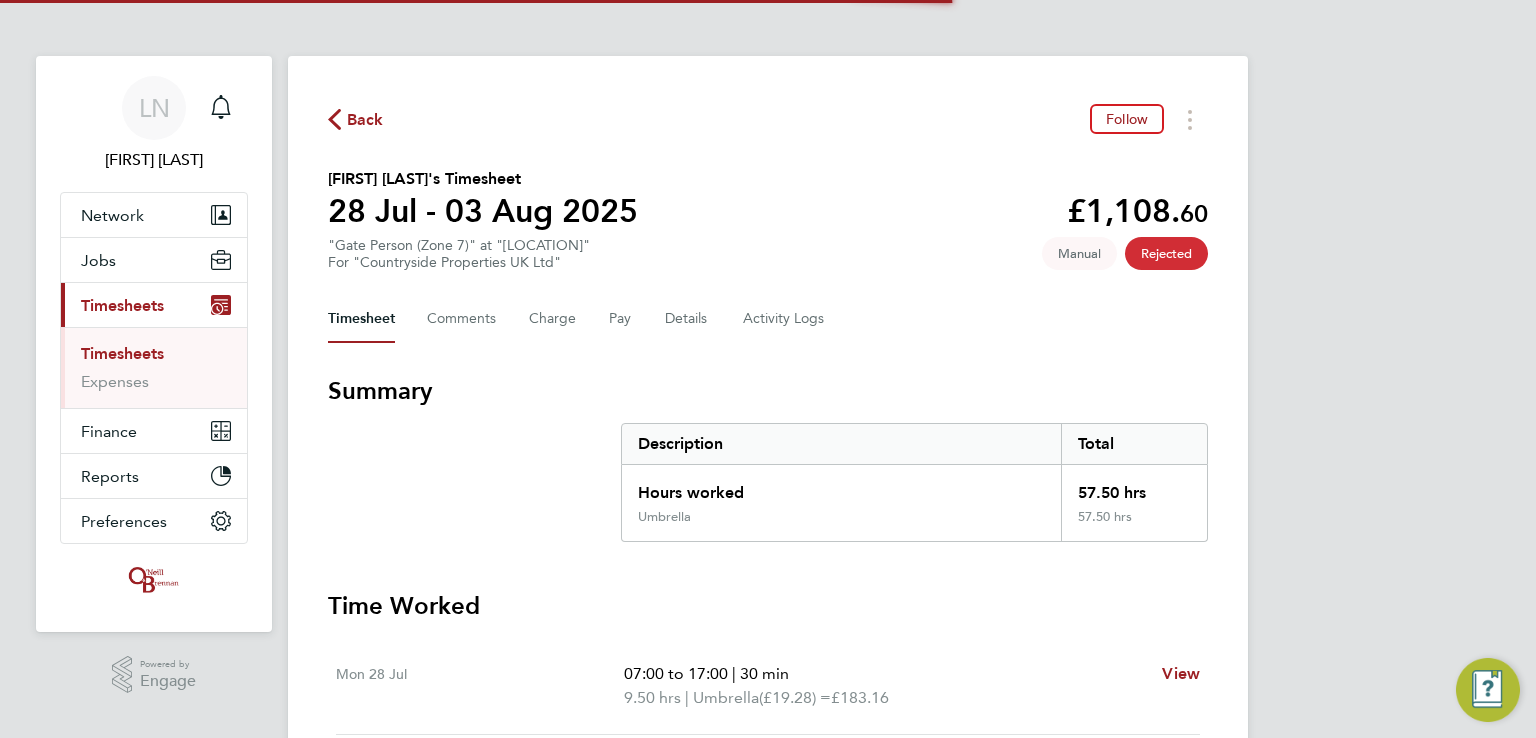 type 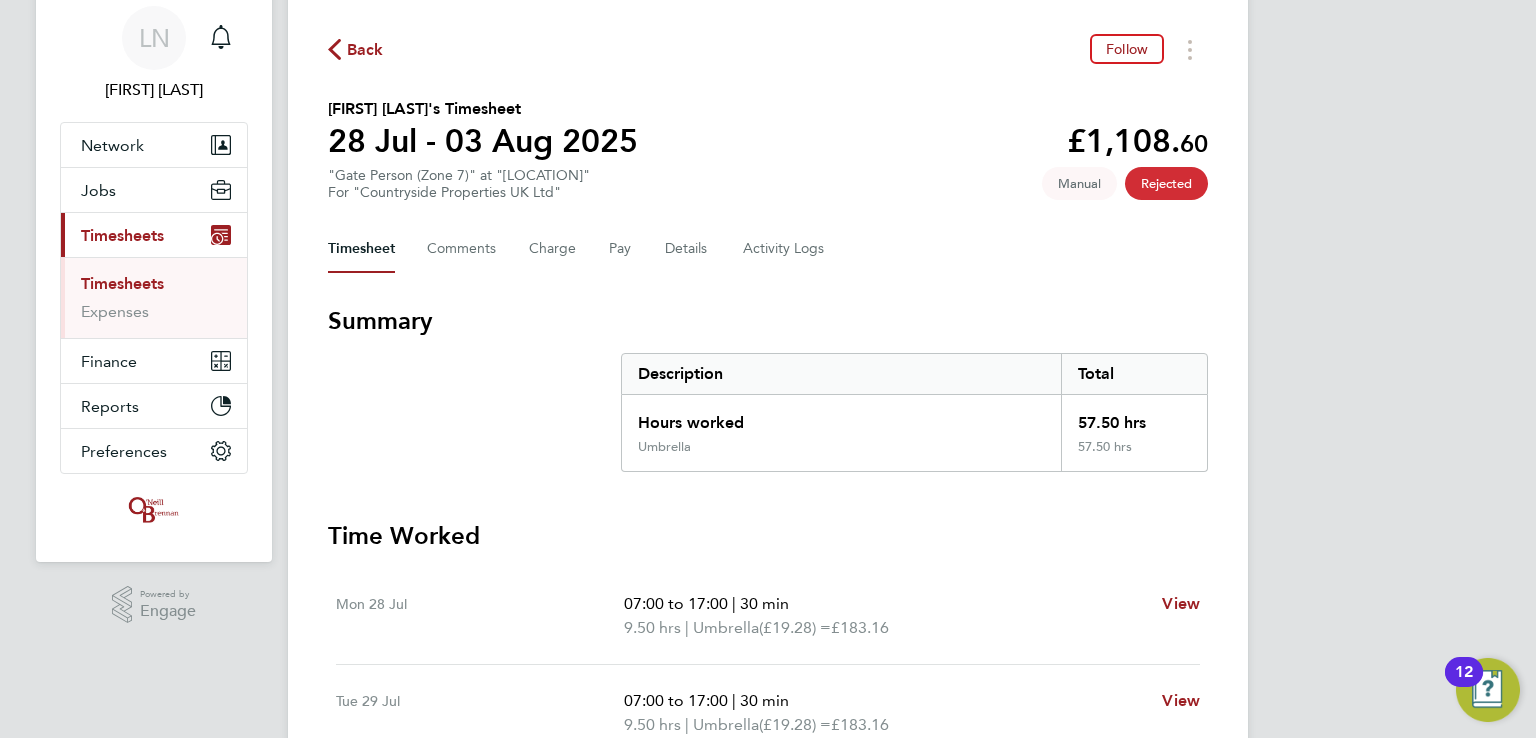 scroll, scrollTop: 72, scrollLeft: 0, axis: vertical 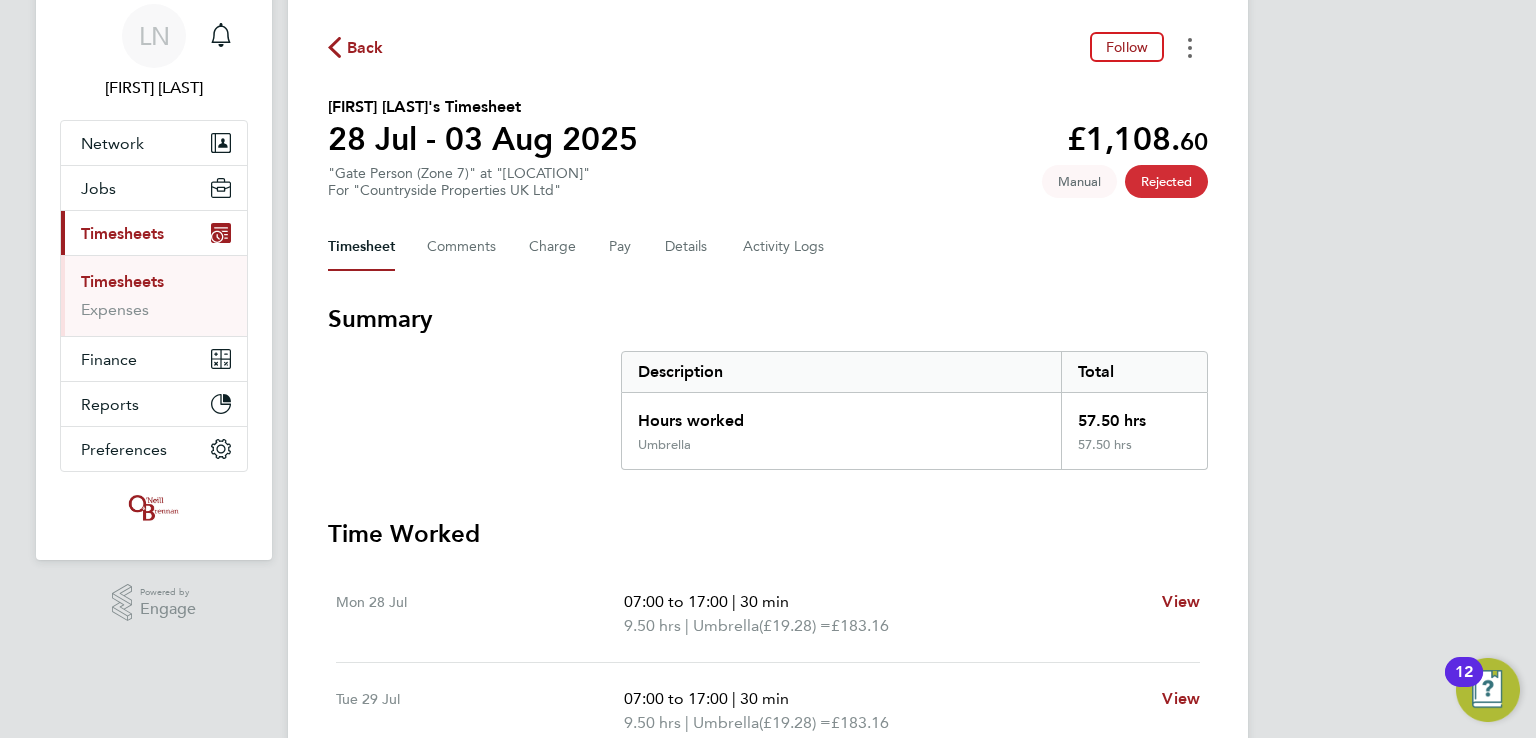 click at bounding box center (1190, 47) 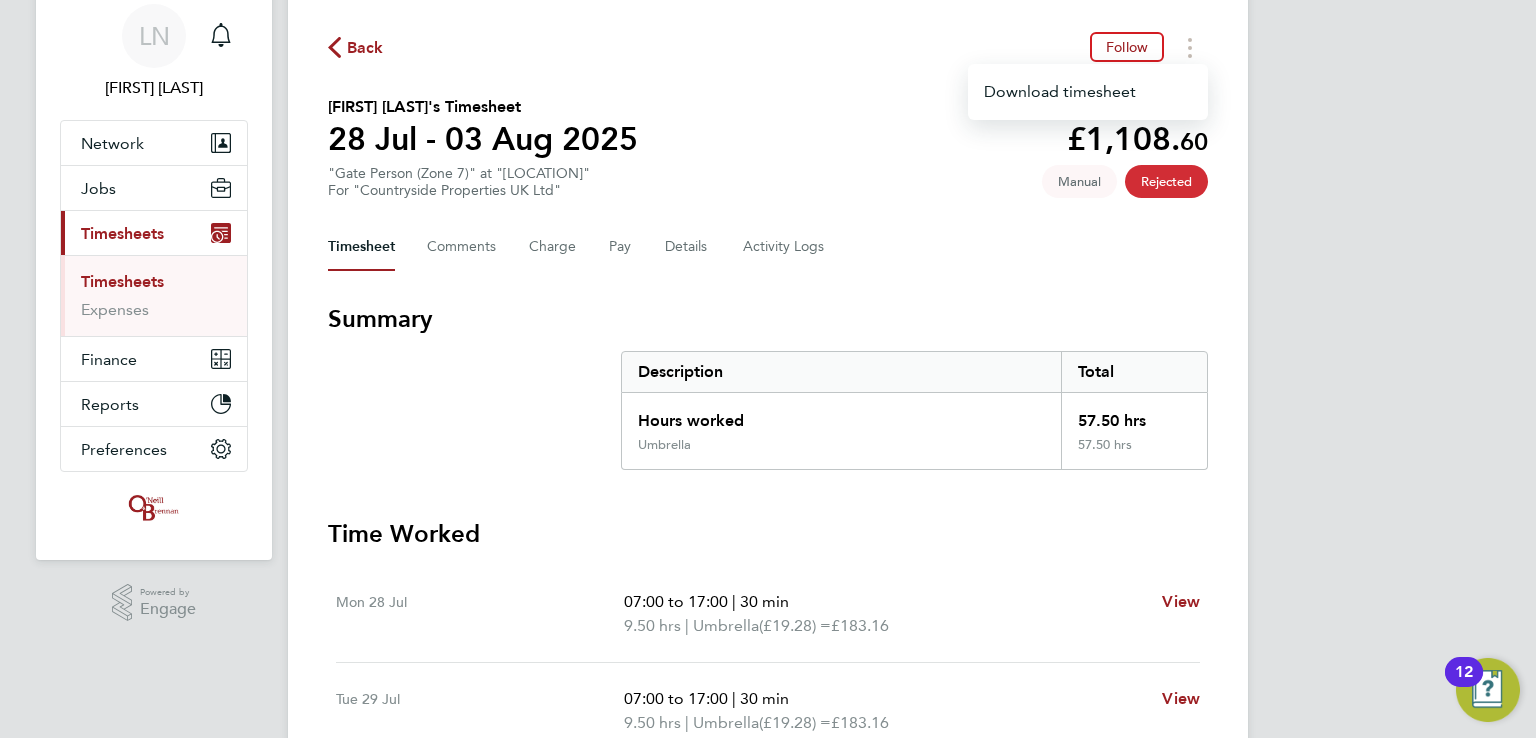click on "Back  Follow
Download timesheet   Glynn Incledon's Timesheet   28 Jul - 03 Aug 2025   £1,108. 60  "Gate Person (Zone 7)" at "Ainsdale (Sandbrook Road)"  For "Countryside Properties UK Ltd"  Rejected   Manual   Timesheet   Comments   Charge   Pay   Details   Activity Logs   Summary   Description   Total   Hours worked   57.50 hrs   Umbrella   57.50 hrs   Time Worked   Mon 28 Jul   07:00 to 17:00   |   30 min   9.50 hrs   |   Umbrella   (£19.28) =   £183.16   View   Tue 29 Jul   07:00 to 17:00   |   30 min   9.50 hrs   |   Umbrella   (£19.28) =   £183.16   View   Wed 30 Jul   07:00 to 17:30   |   30 min   10.00 hrs   |   Umbrella   (£19.28) =   £192.80   View   Thu 31 Jul   07:00 to 17:30   |   30 min   10.00 hrs   |   Umbrella   (£19.28) =   £192.80   View   Fri 01 Aug   07:00 to 17:30   |   30 min   10.00 hrs   |   Umbrella   (£19.28) =   £192.80   View   Sat 02 Aug   07:00 to 16:00   |   30 min   8.50 hrs   |   Umbrella   (£19.28) =   £163.88   View   Sun 03 Aug   –" 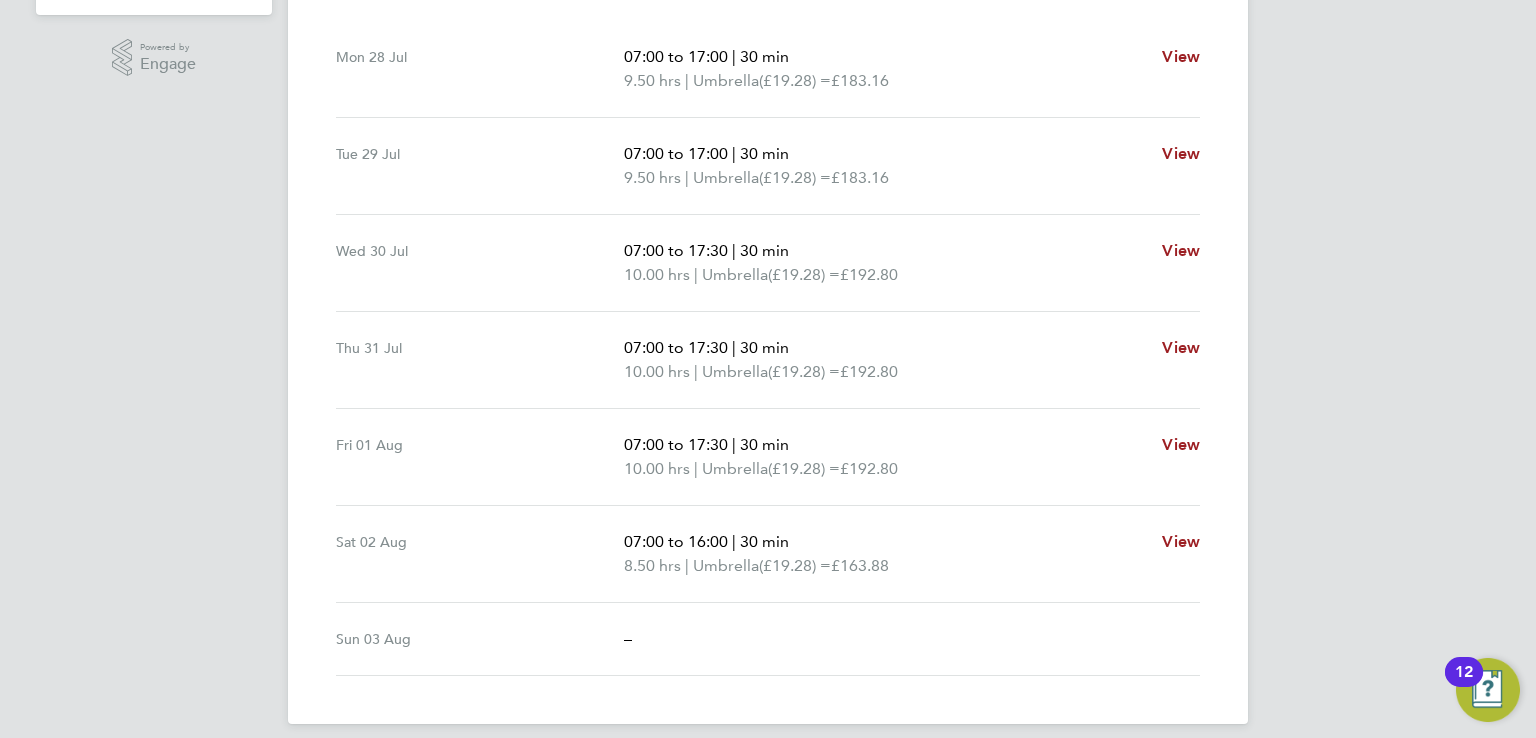 scroll, scrollTop: 632, scrollLeft: 0, axis: vertical 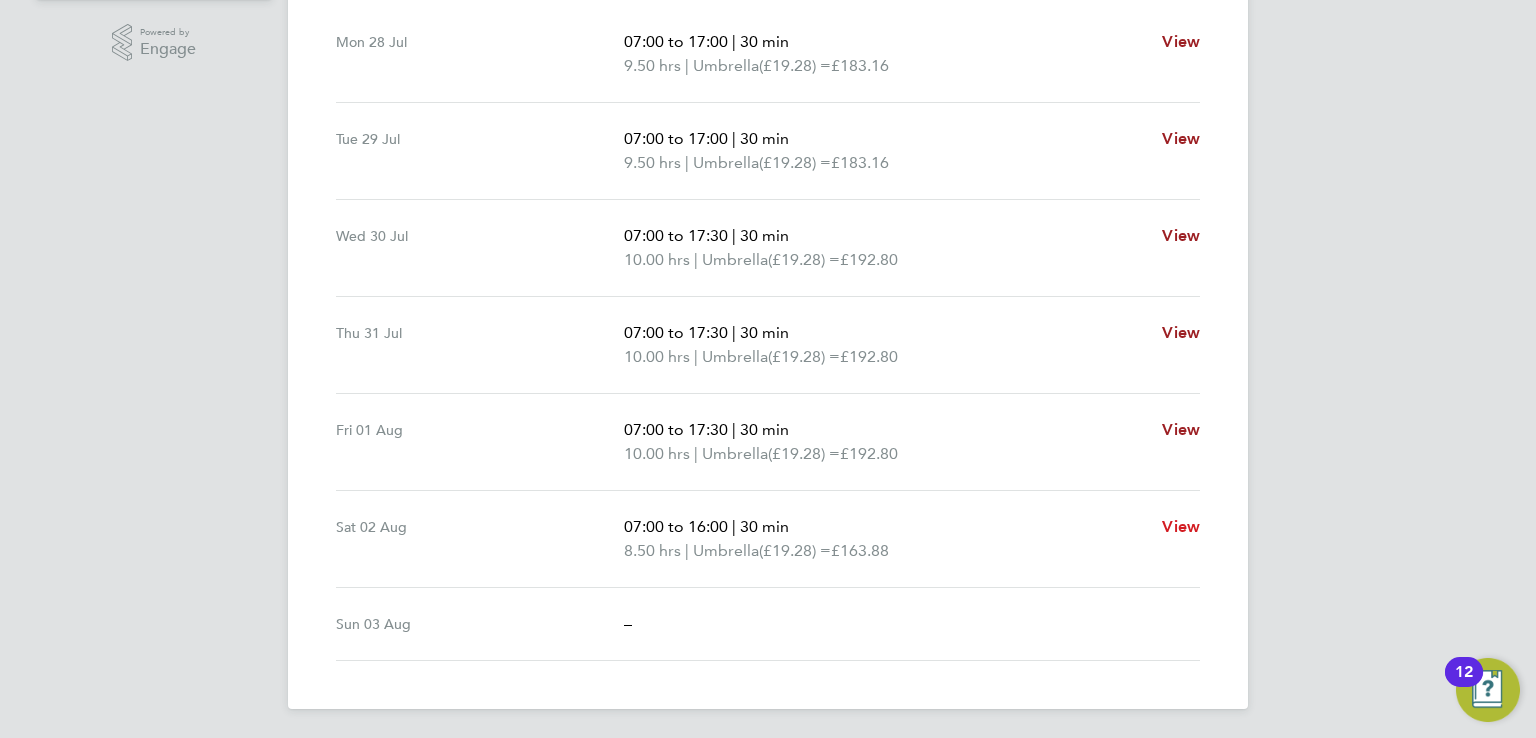 click on "View" at bounding box center (1181, 526) 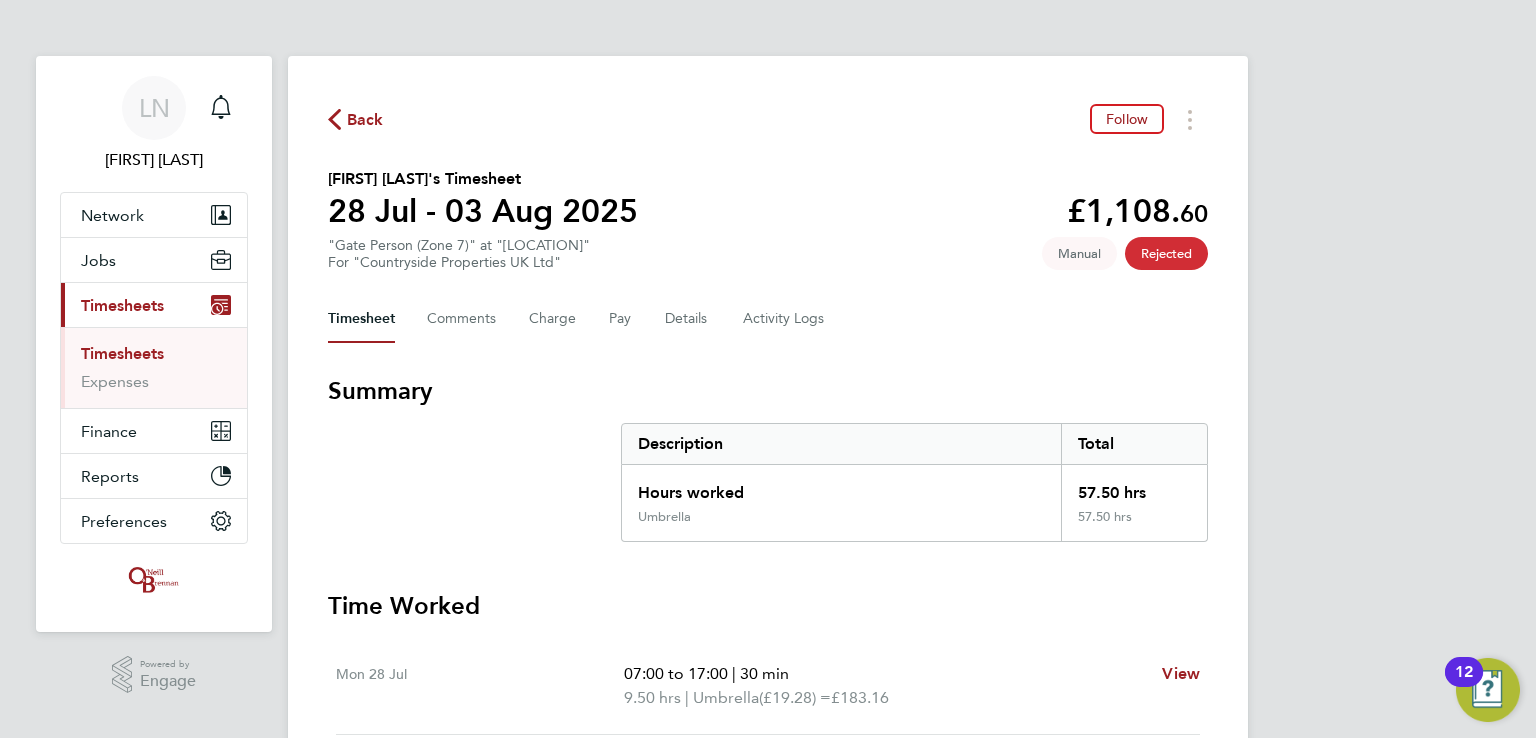 select on "30" 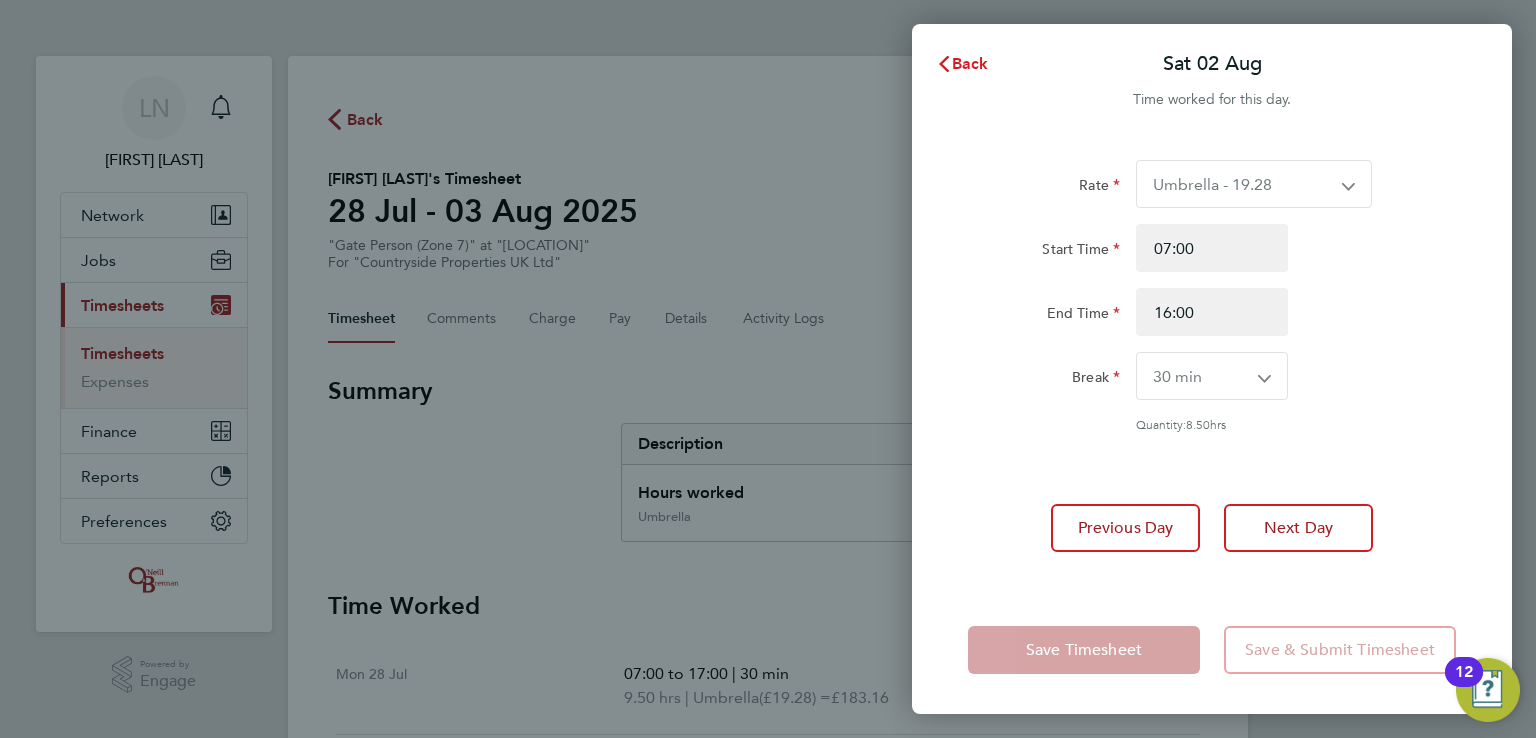 click on "Back" 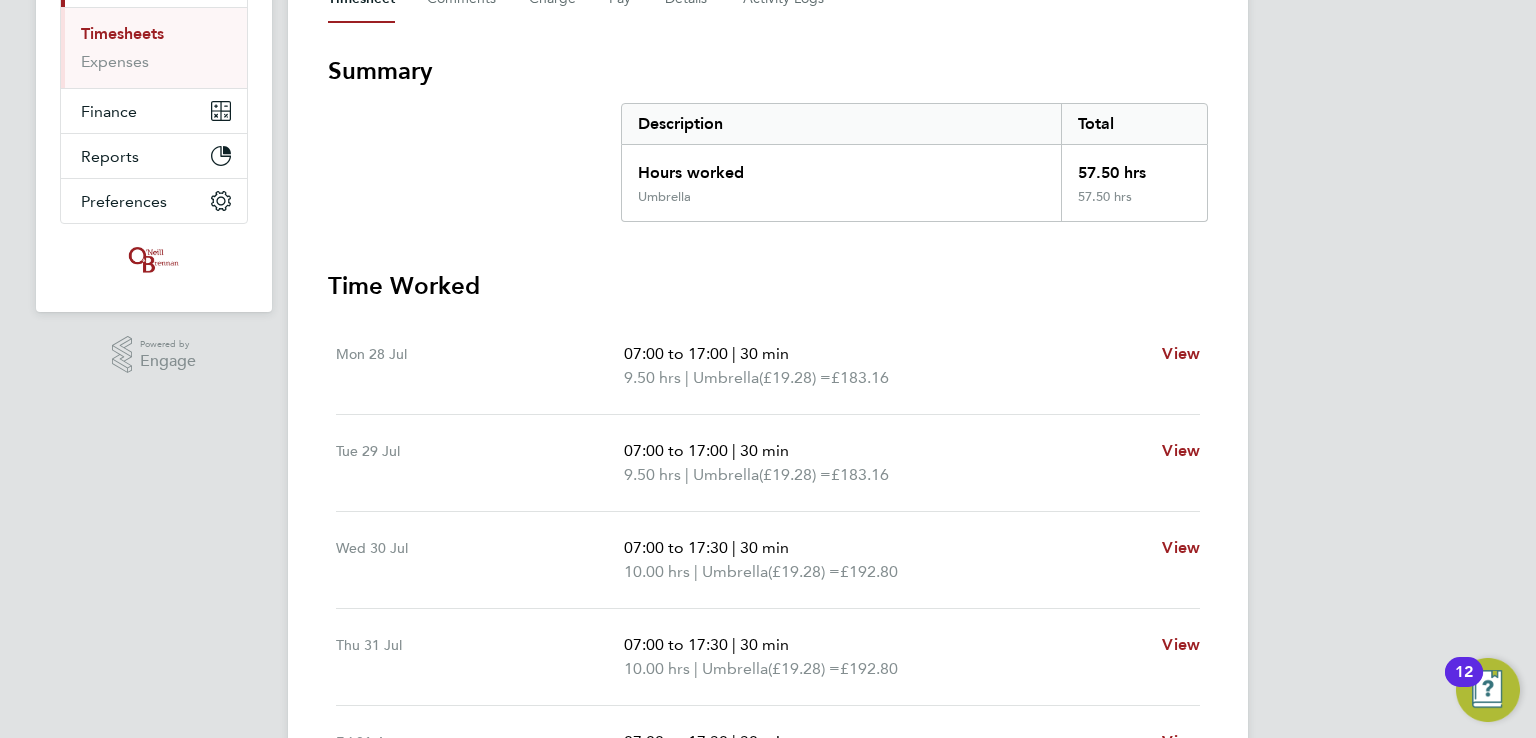 scroll, scrollTop: 360, scrollLeft: 0, axis: vertical 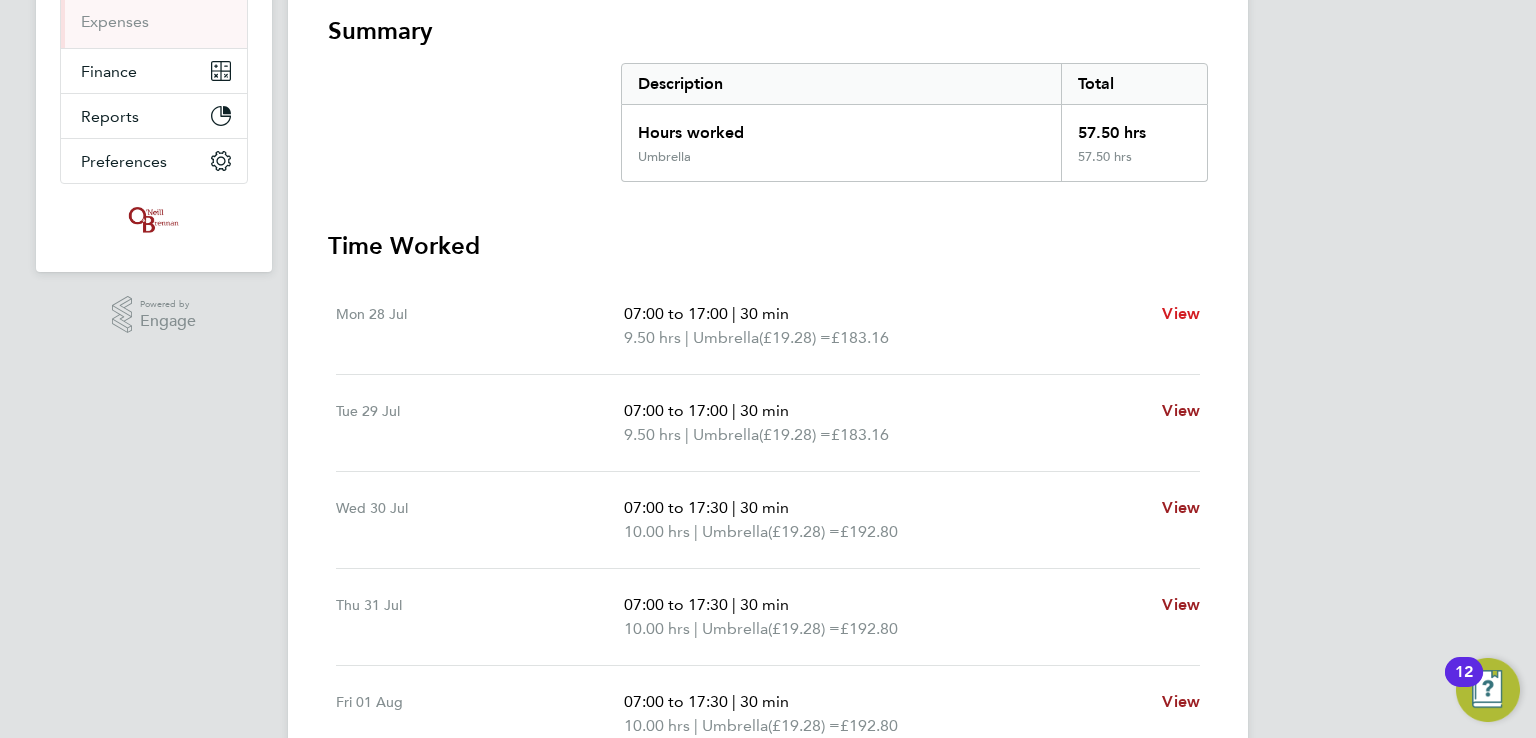 click on "View" at bounding box center [1181, 313] 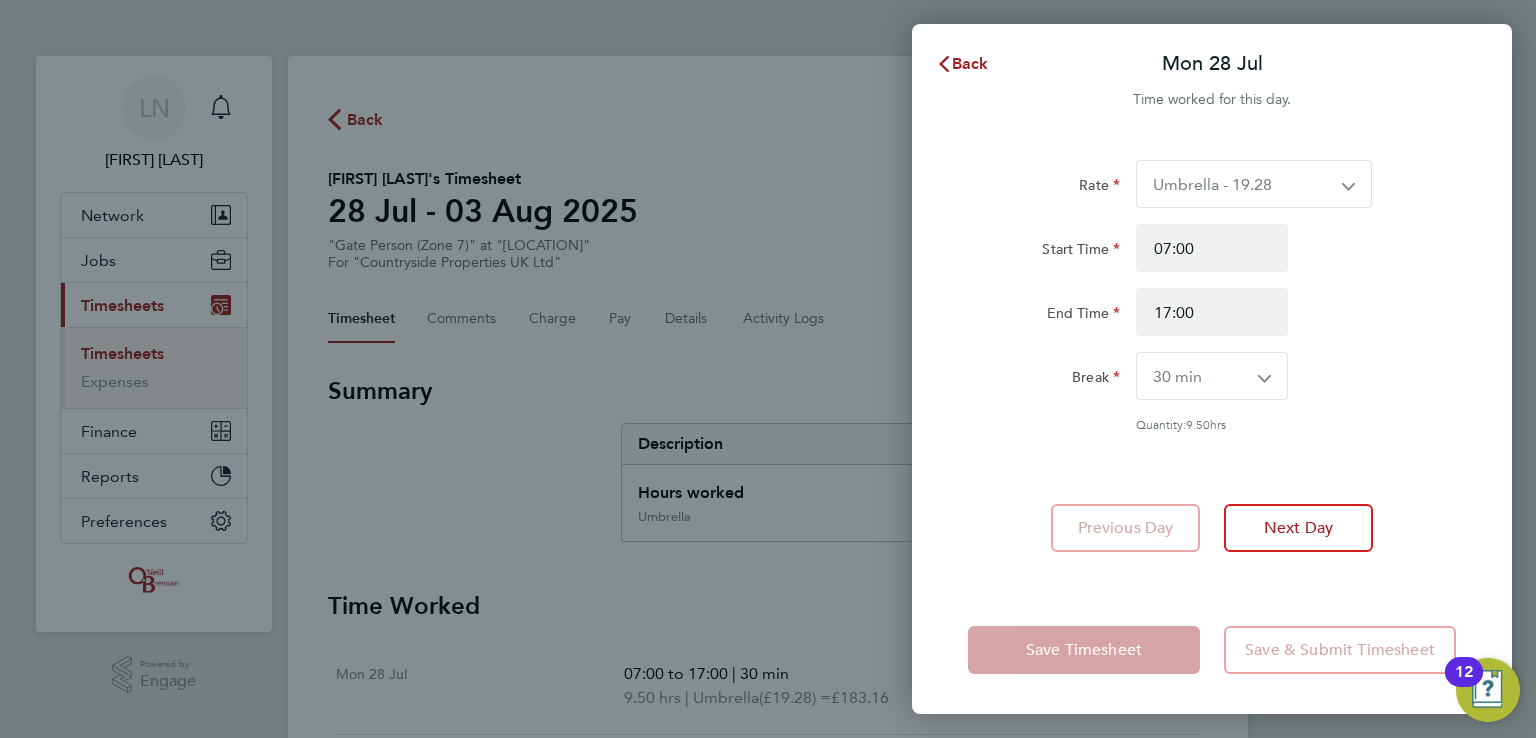 scroll, scrollTop: 0, scrollLeft: 0, axis: both 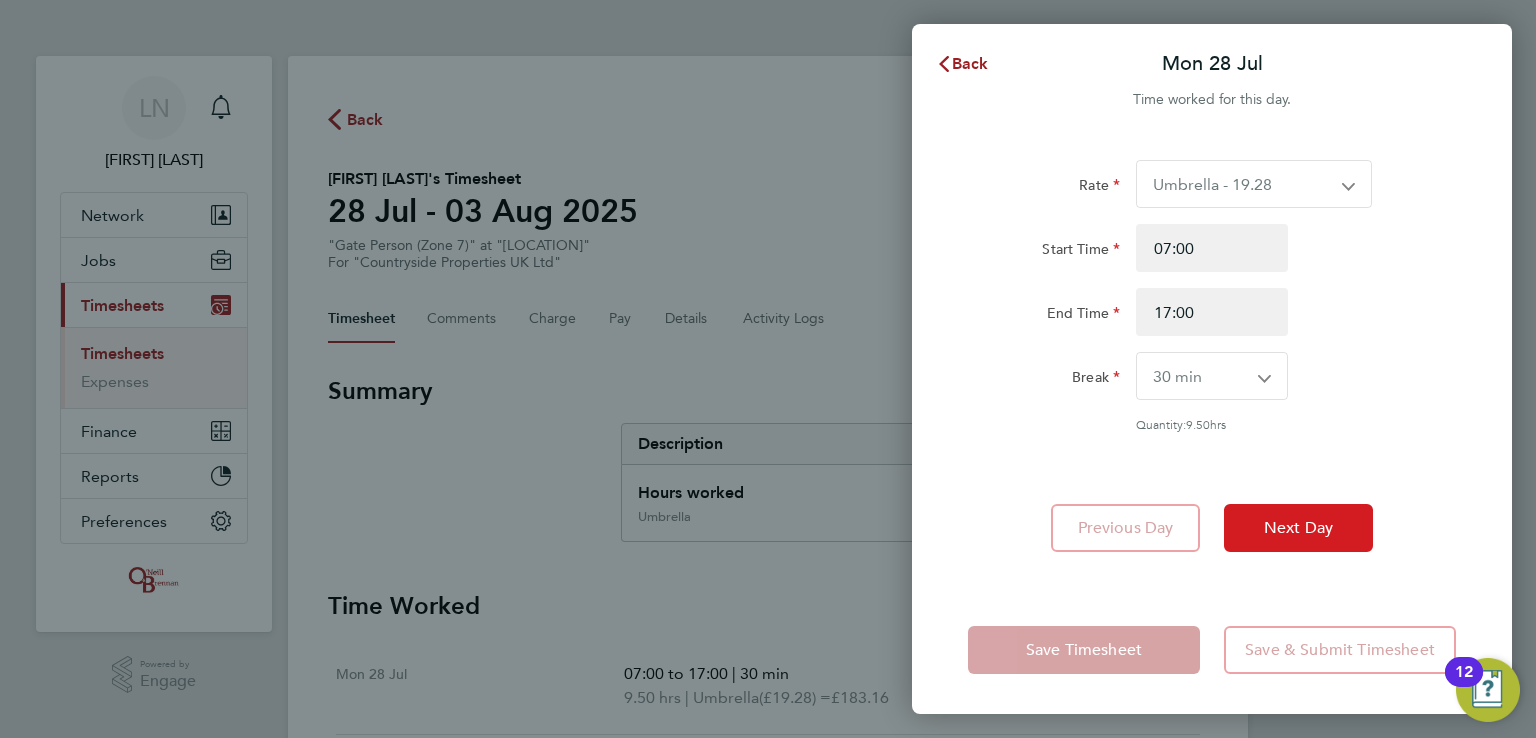 click on "Next Day" 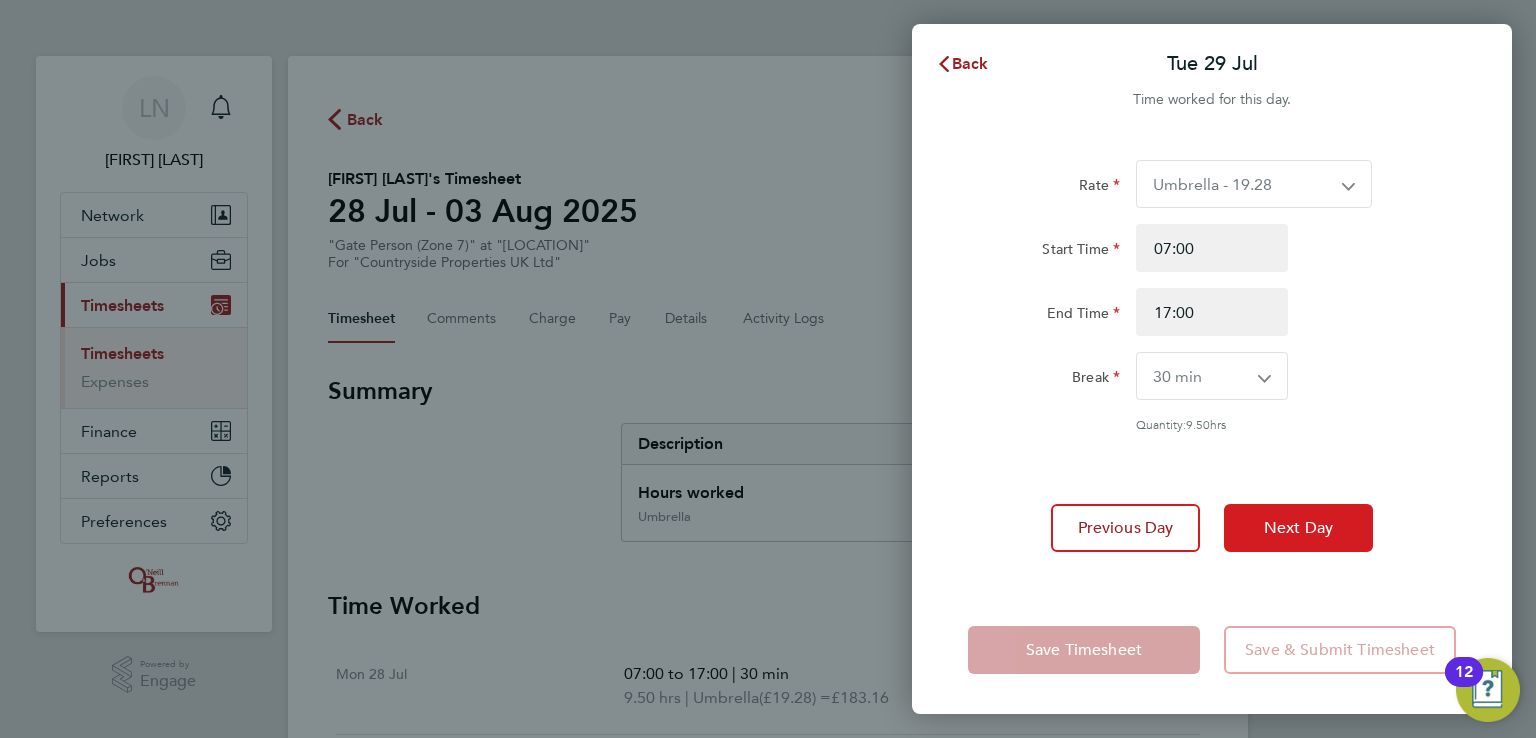 click on "Next Day" 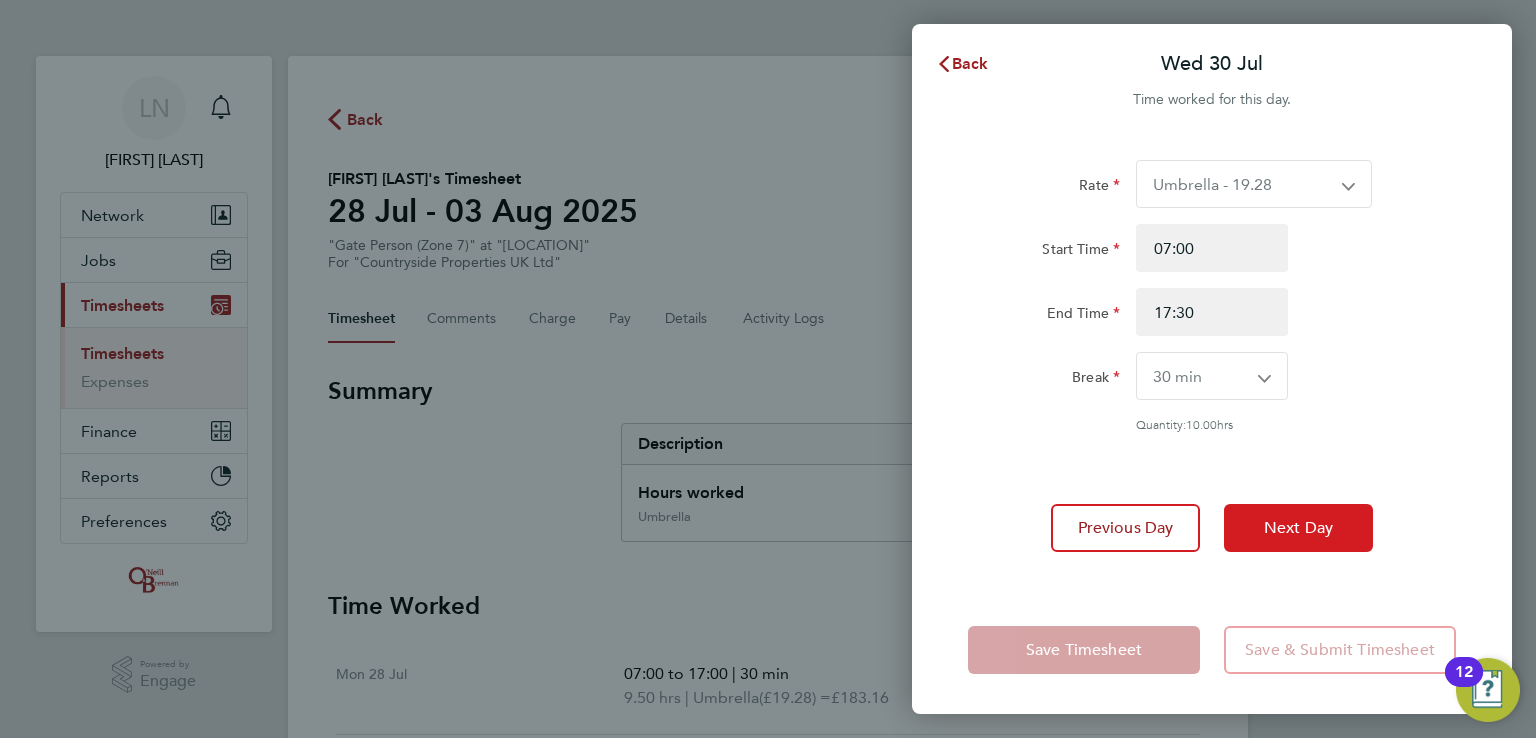 click on "Next Day" 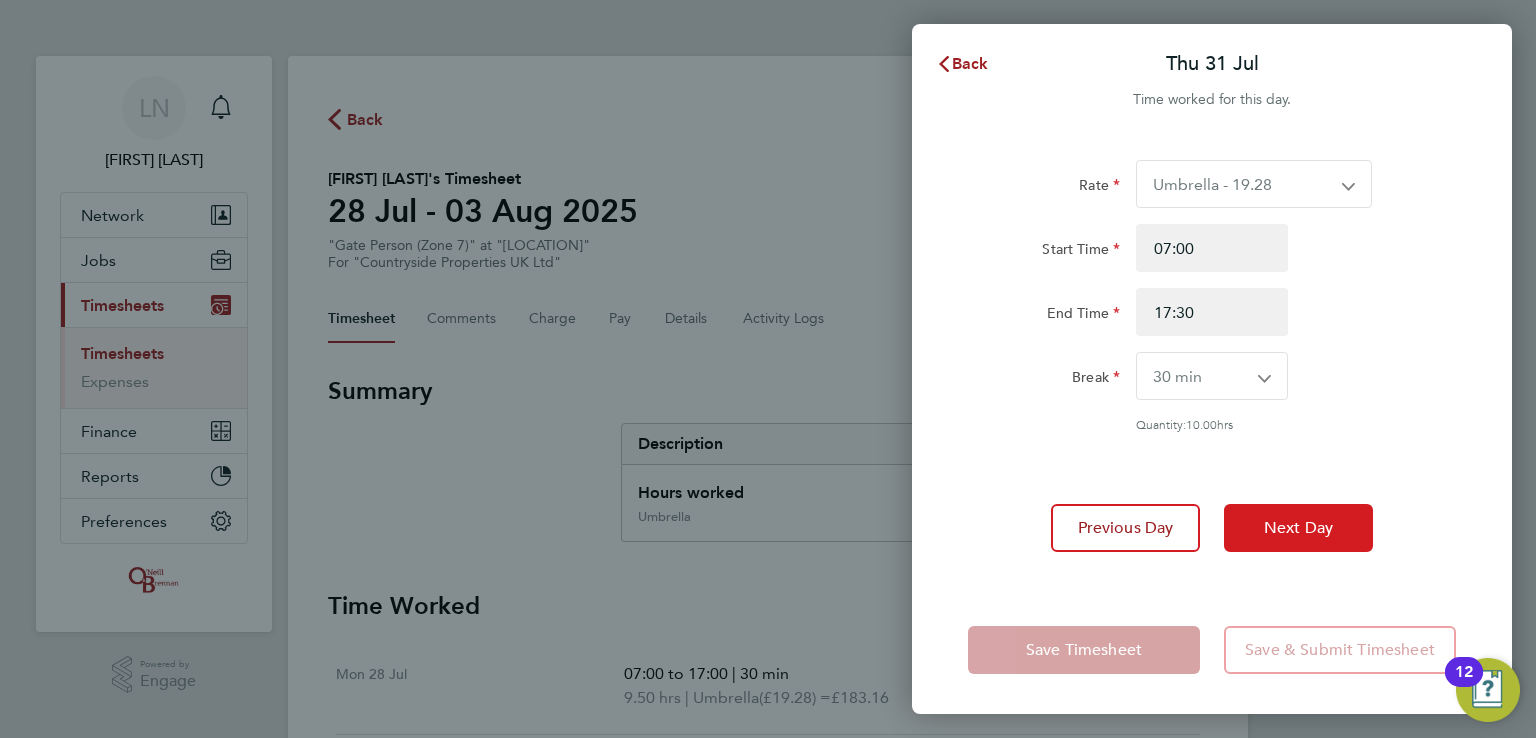 click on "Next Day" 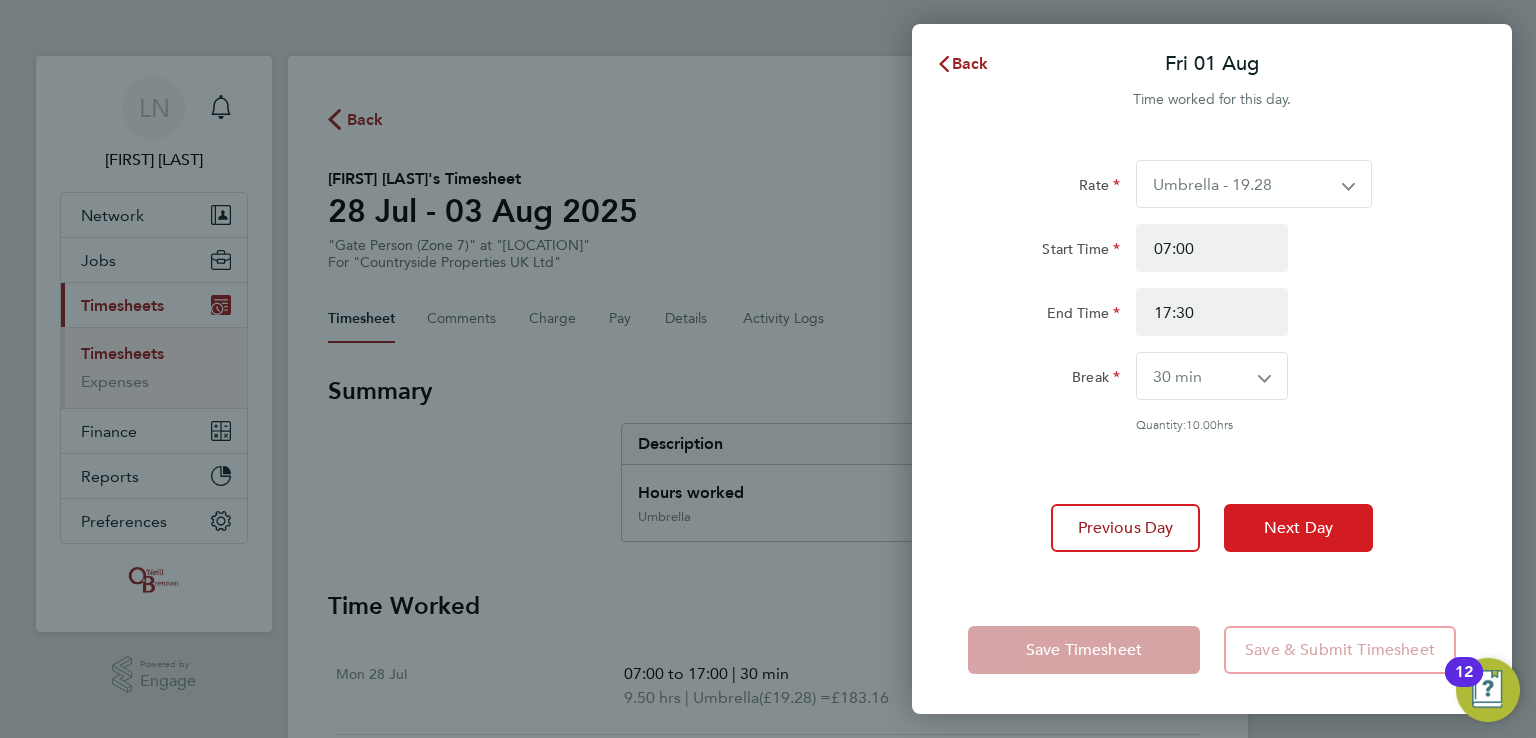 click on "Next Day" 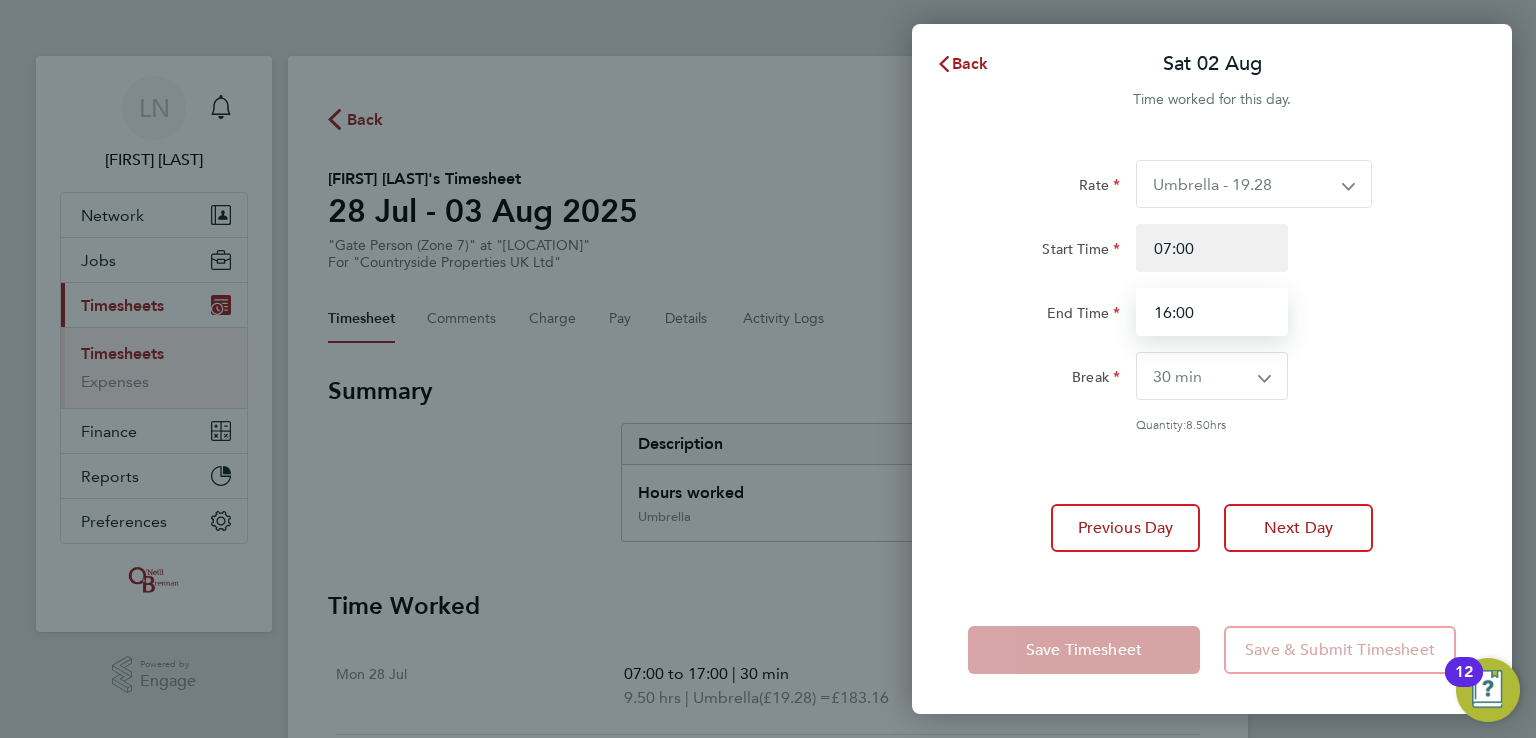 click on "16:00" at bounding box center (1212, 312) 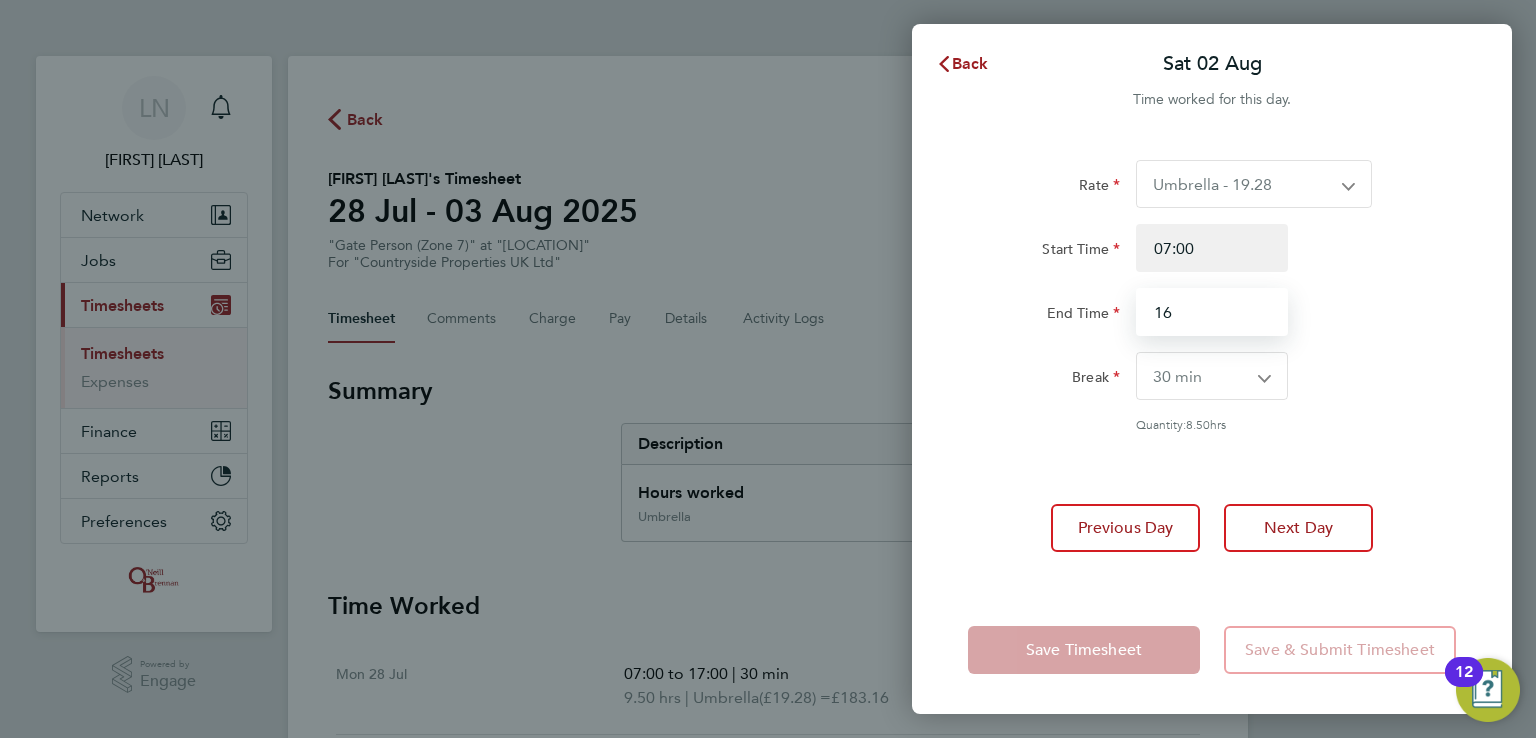type on "1" 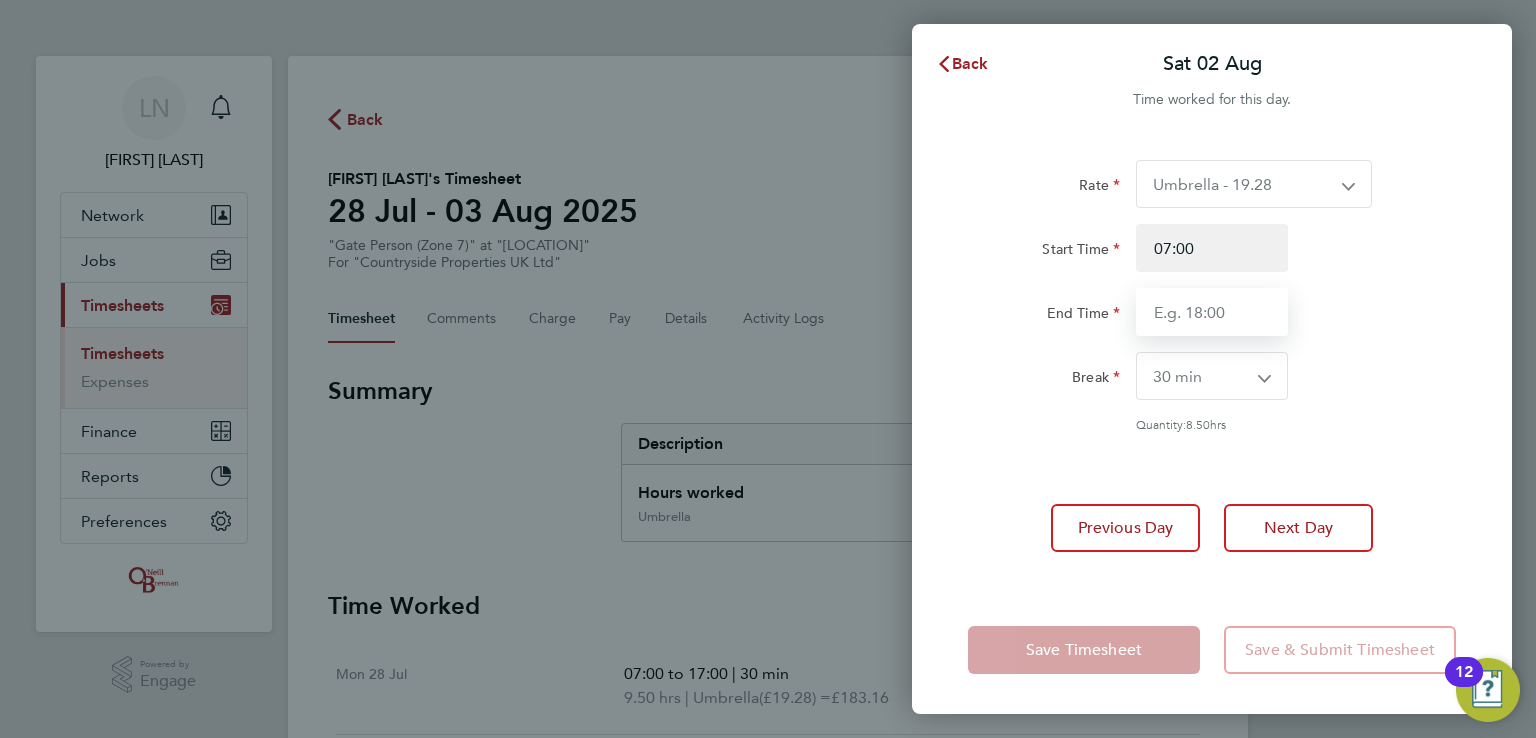 type 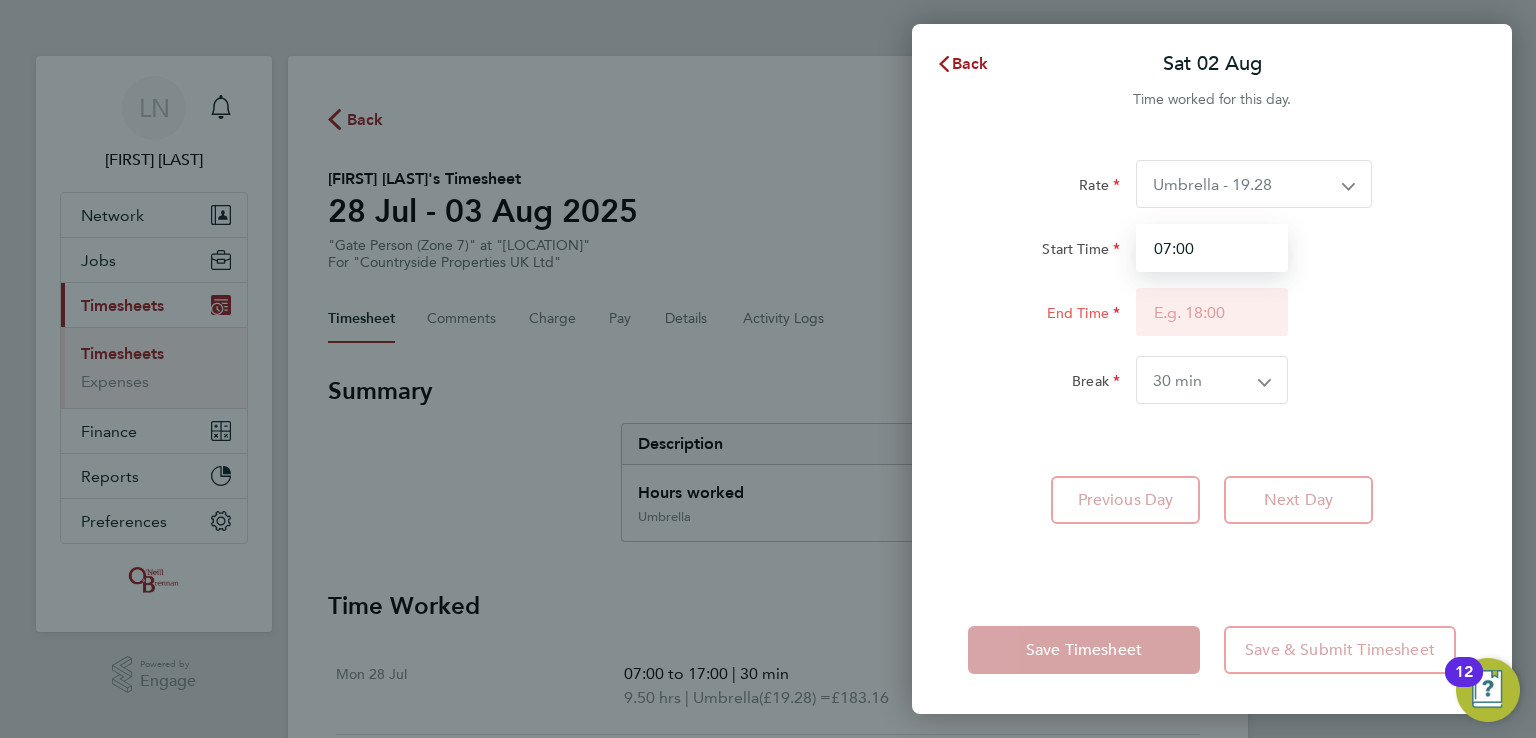 click on "07:00" at bounding box center (1212, 248) 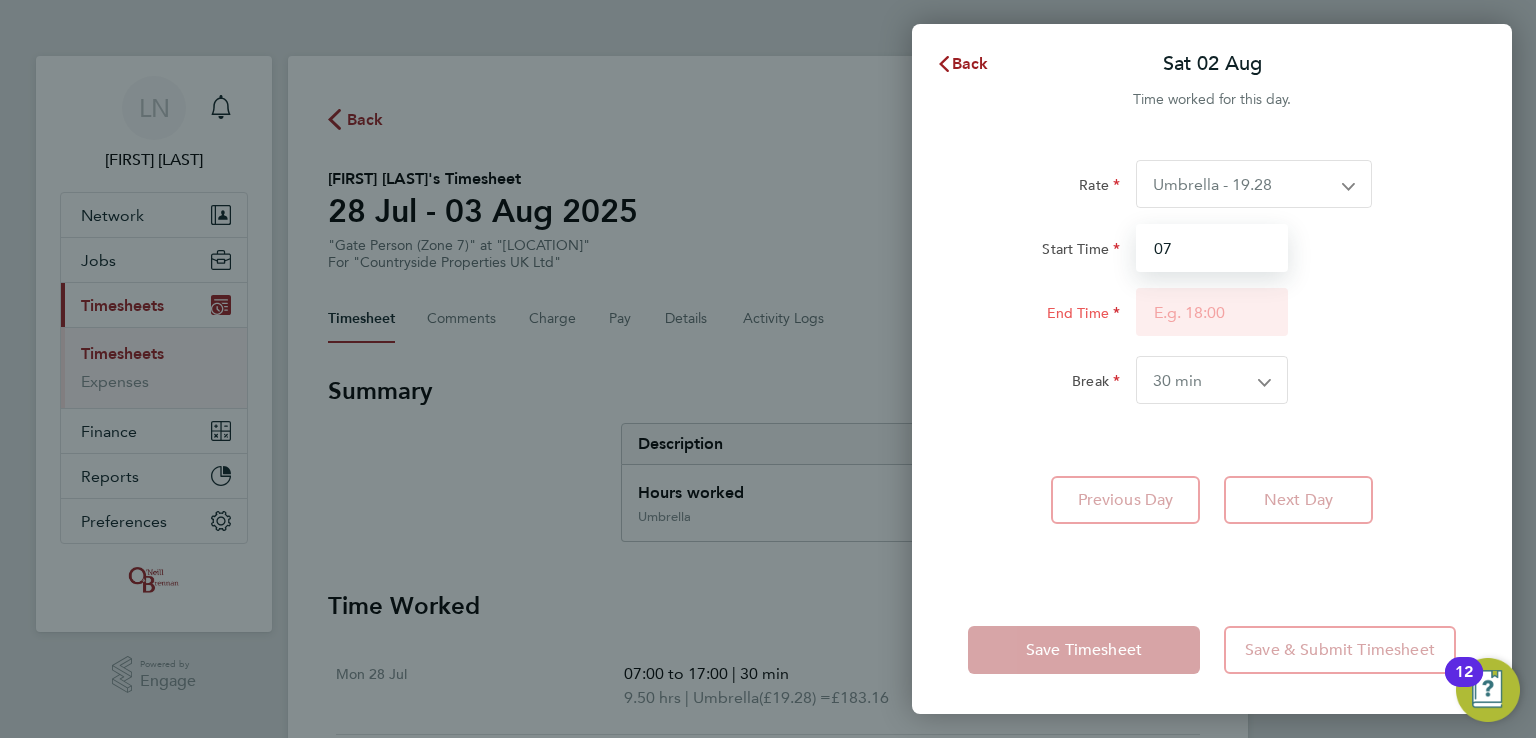 type on "0" 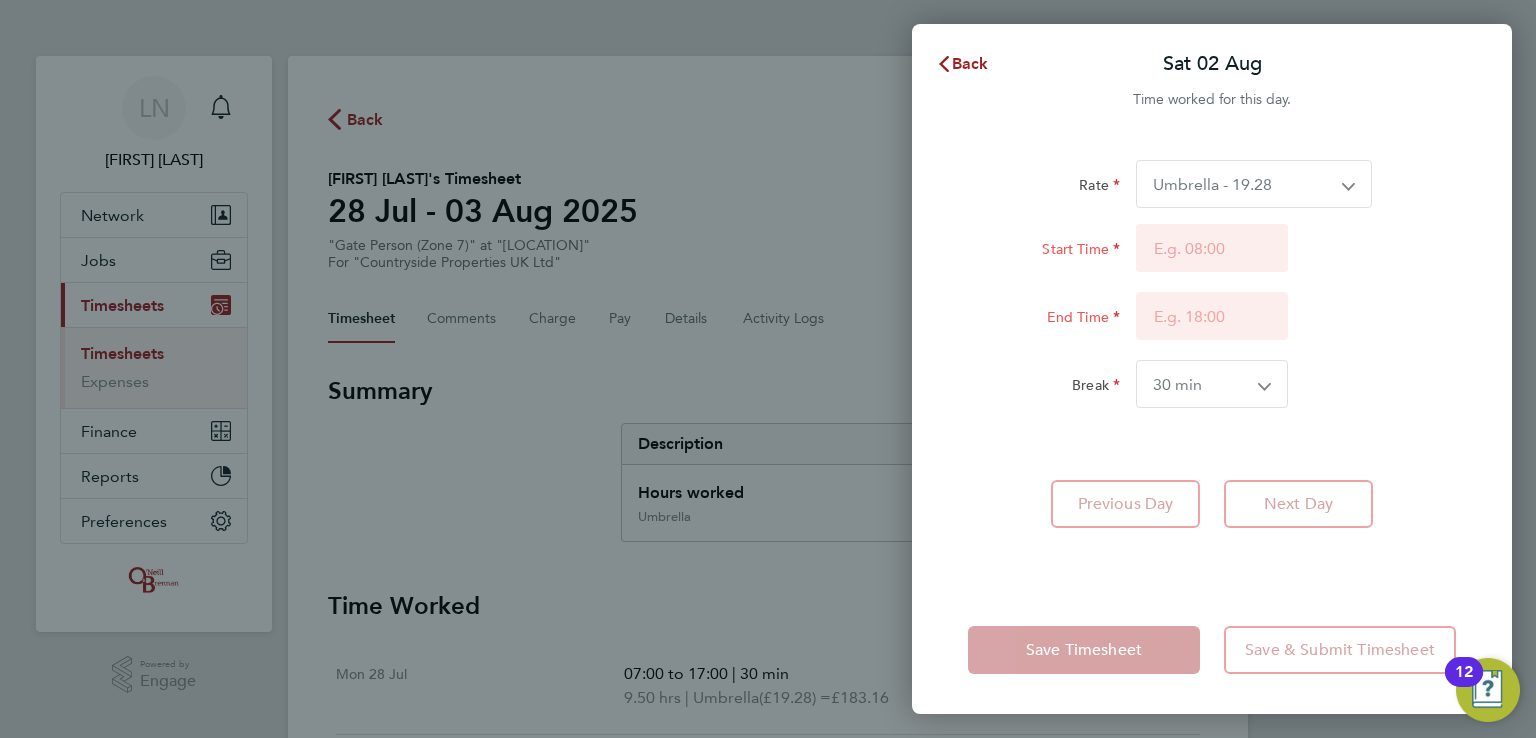 click on "Break" 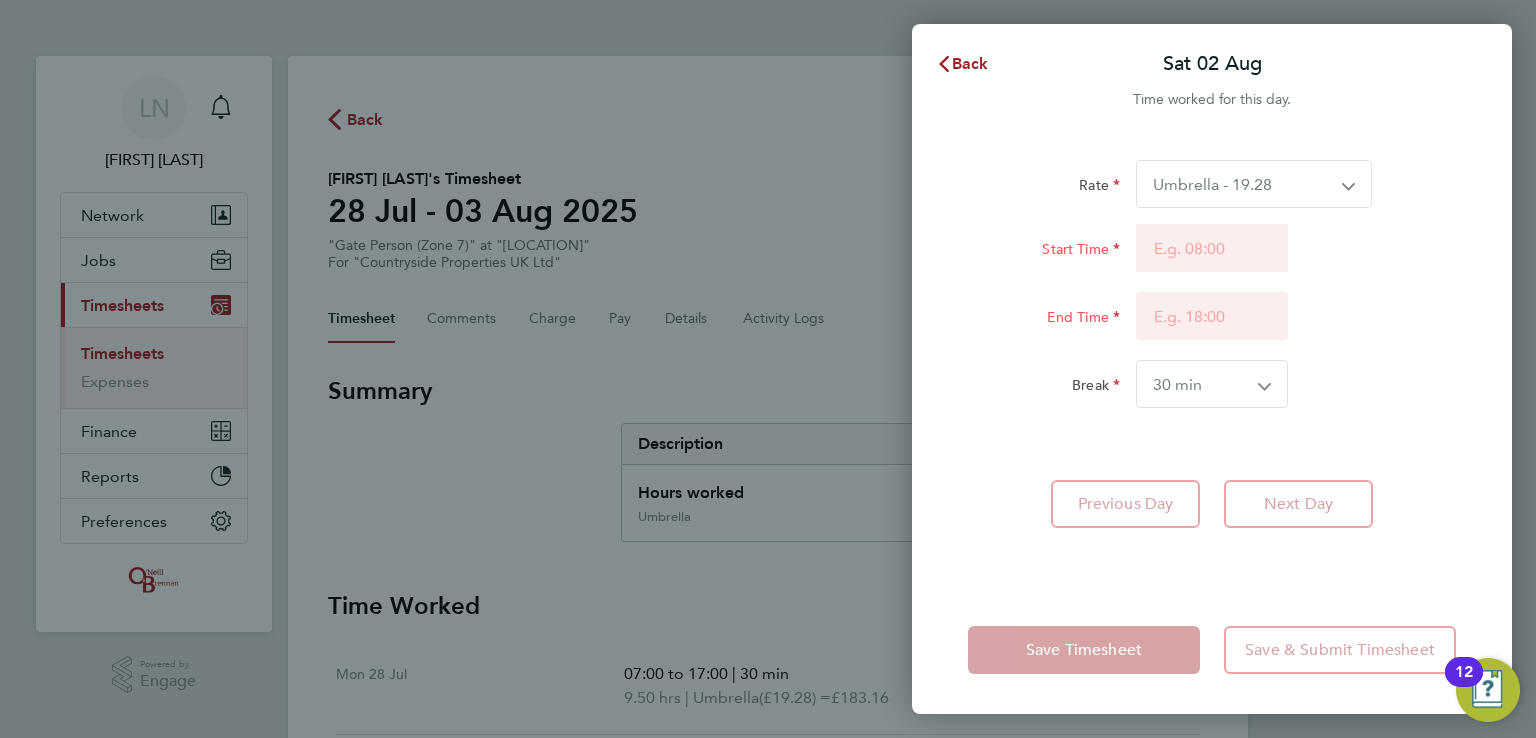 click on "Rate  Umbrella - 19.28
Start Time End Time Break  0 min   15 min   30 min   45 min   60 min   75 min   90 min" 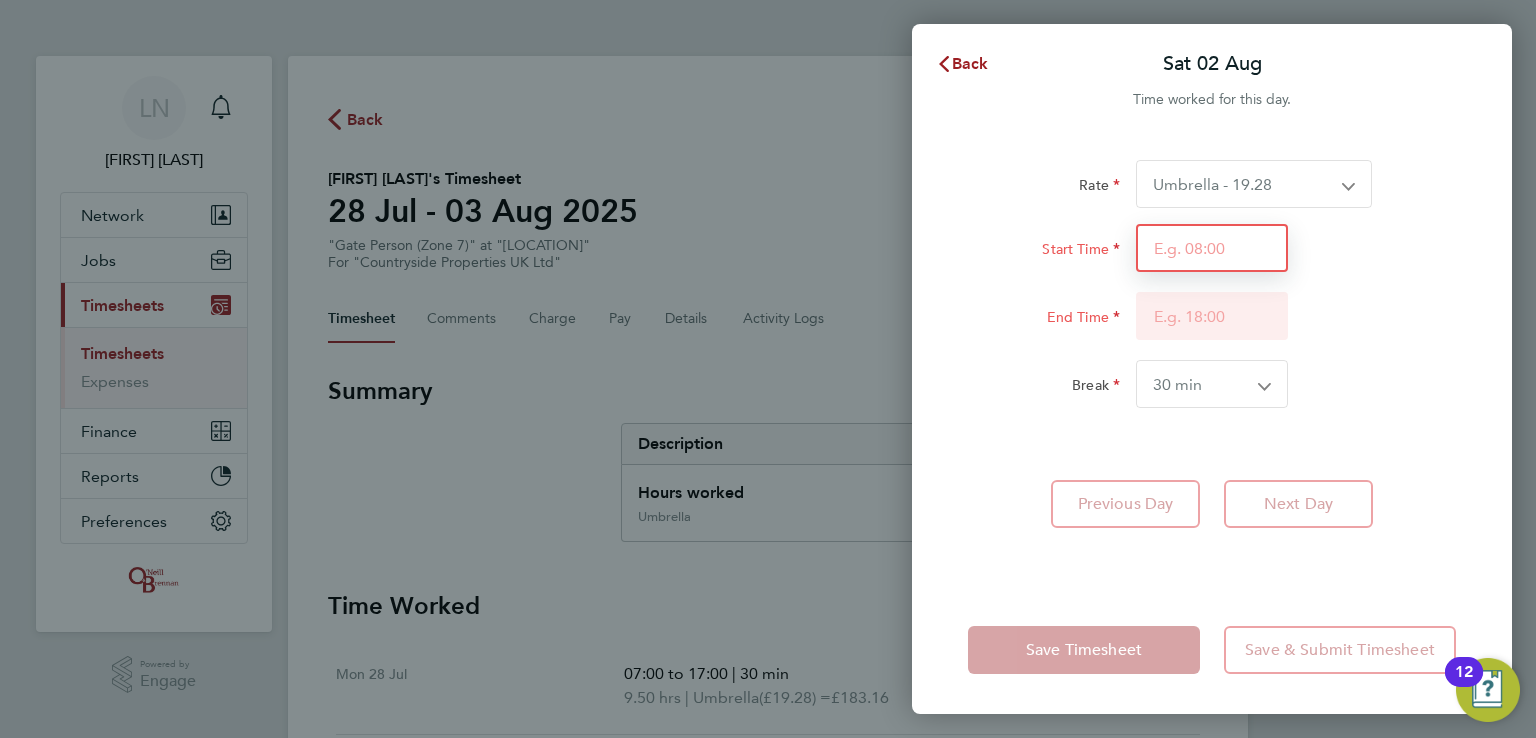 click on "Start Time" at bounding box center (1212, 248) 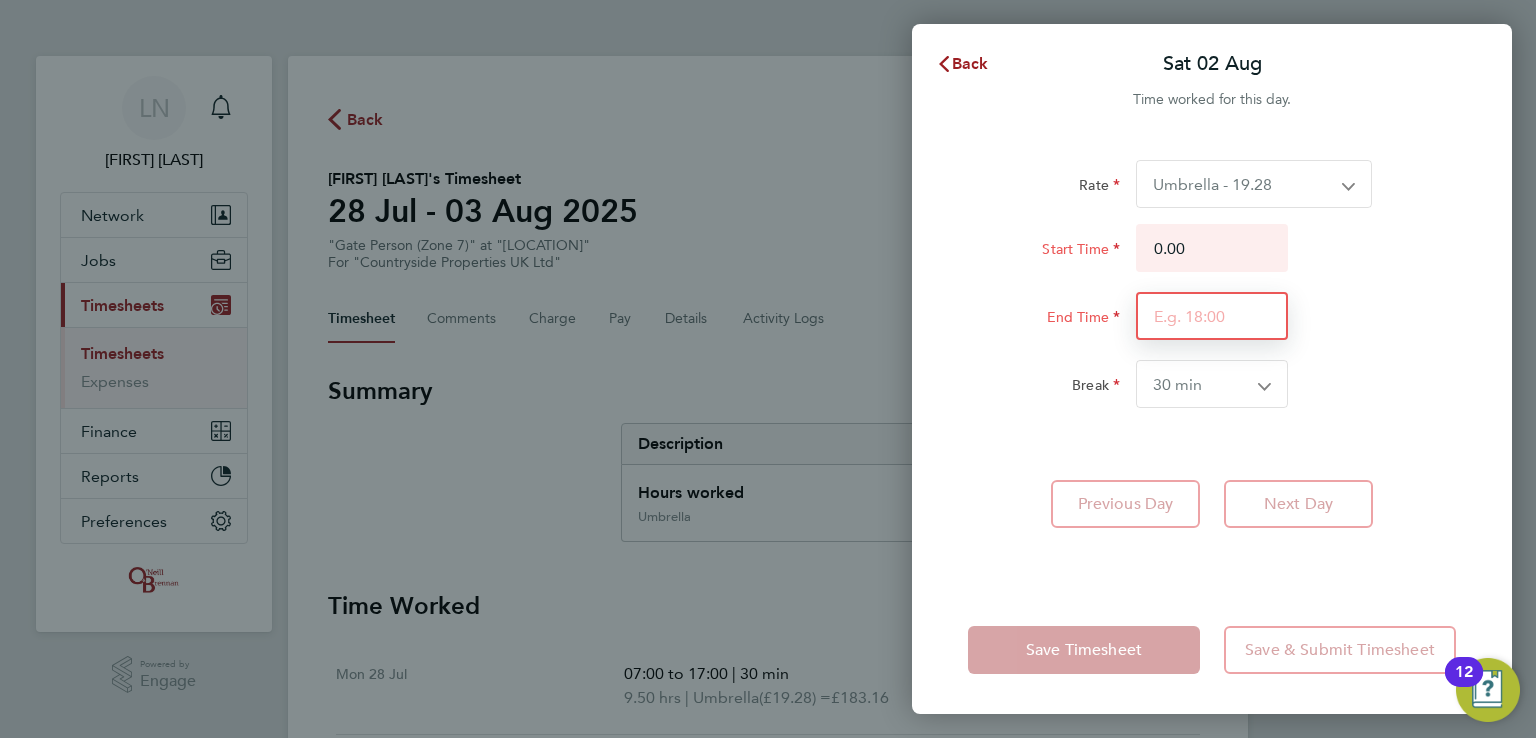 type on "00:00" 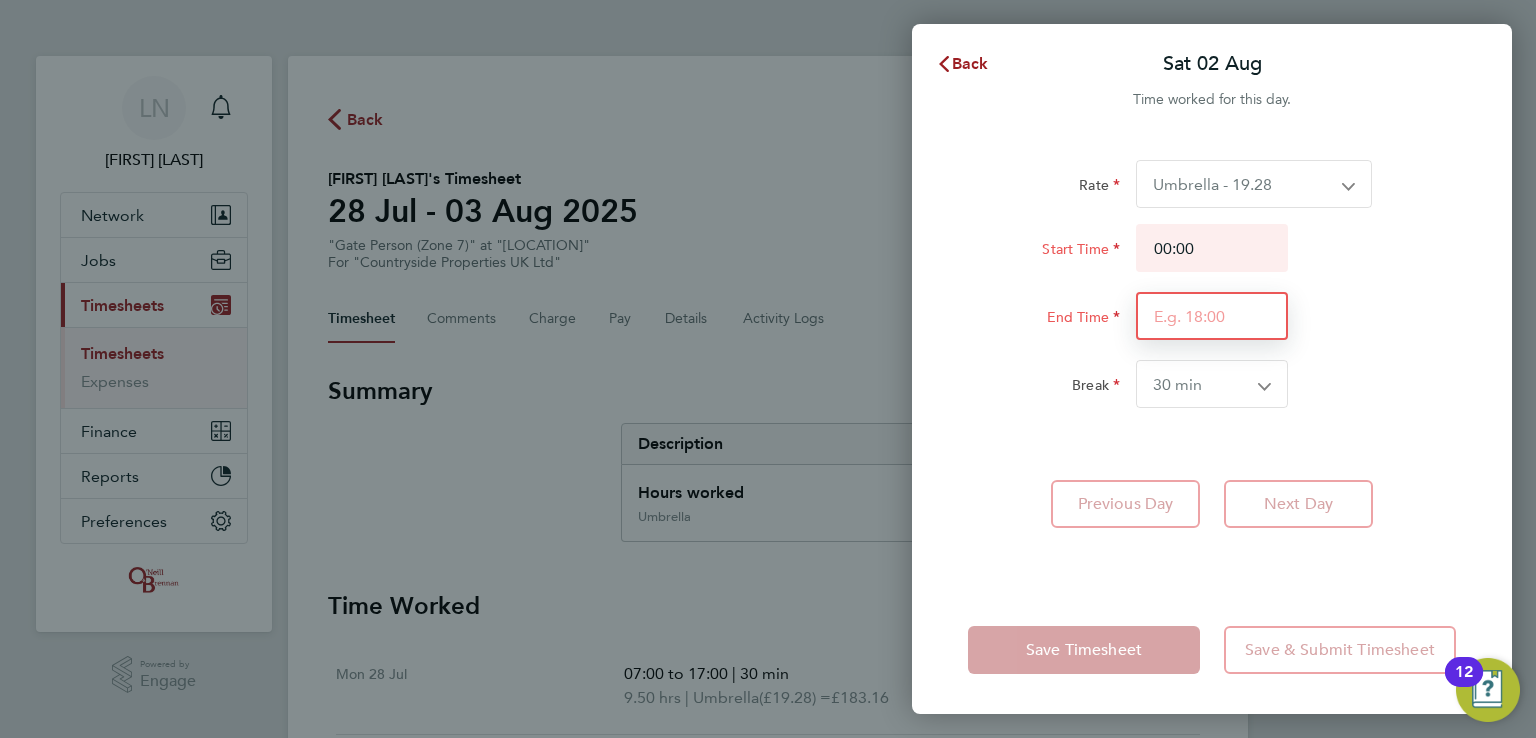 click on "End Time" at bounding box center [1212, 316] 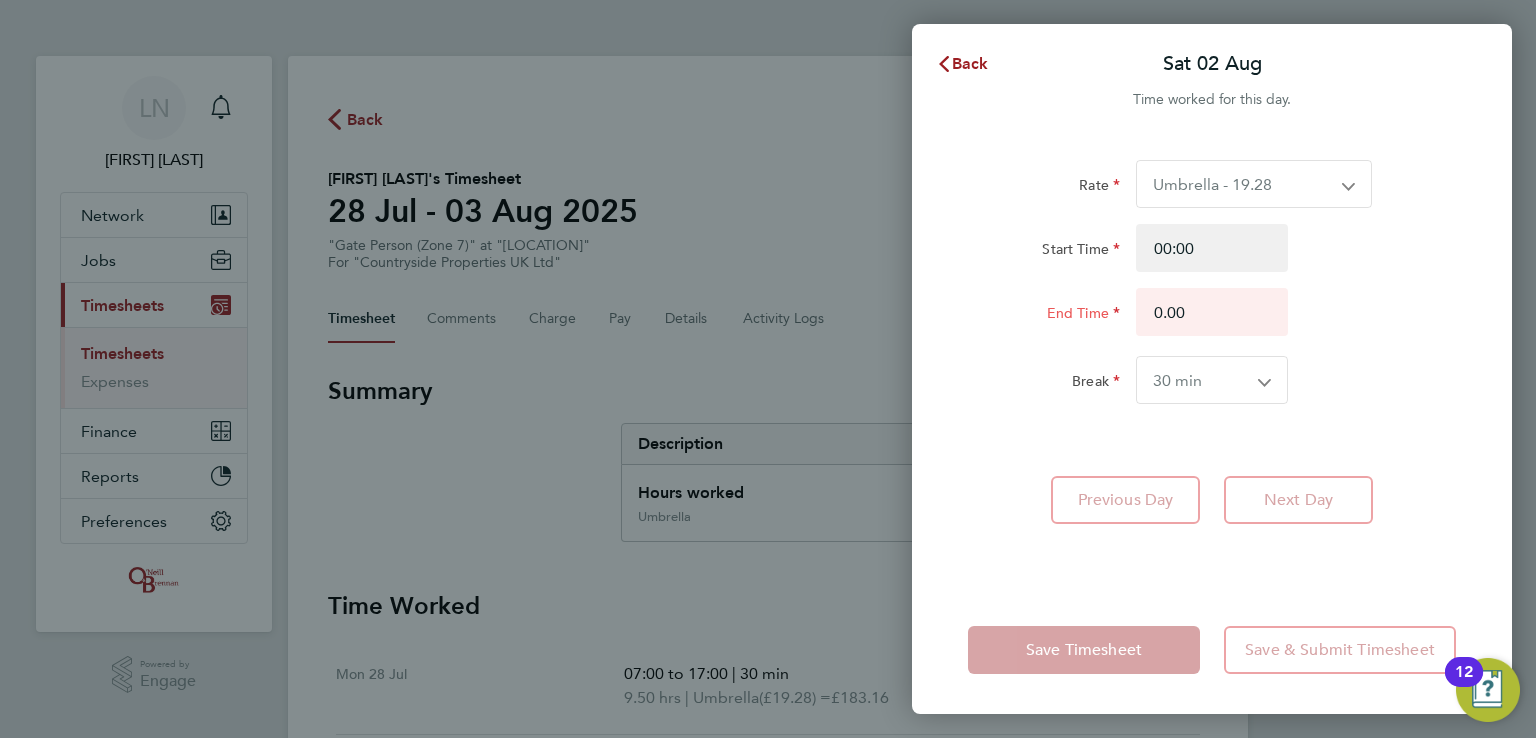 type on "00:00" 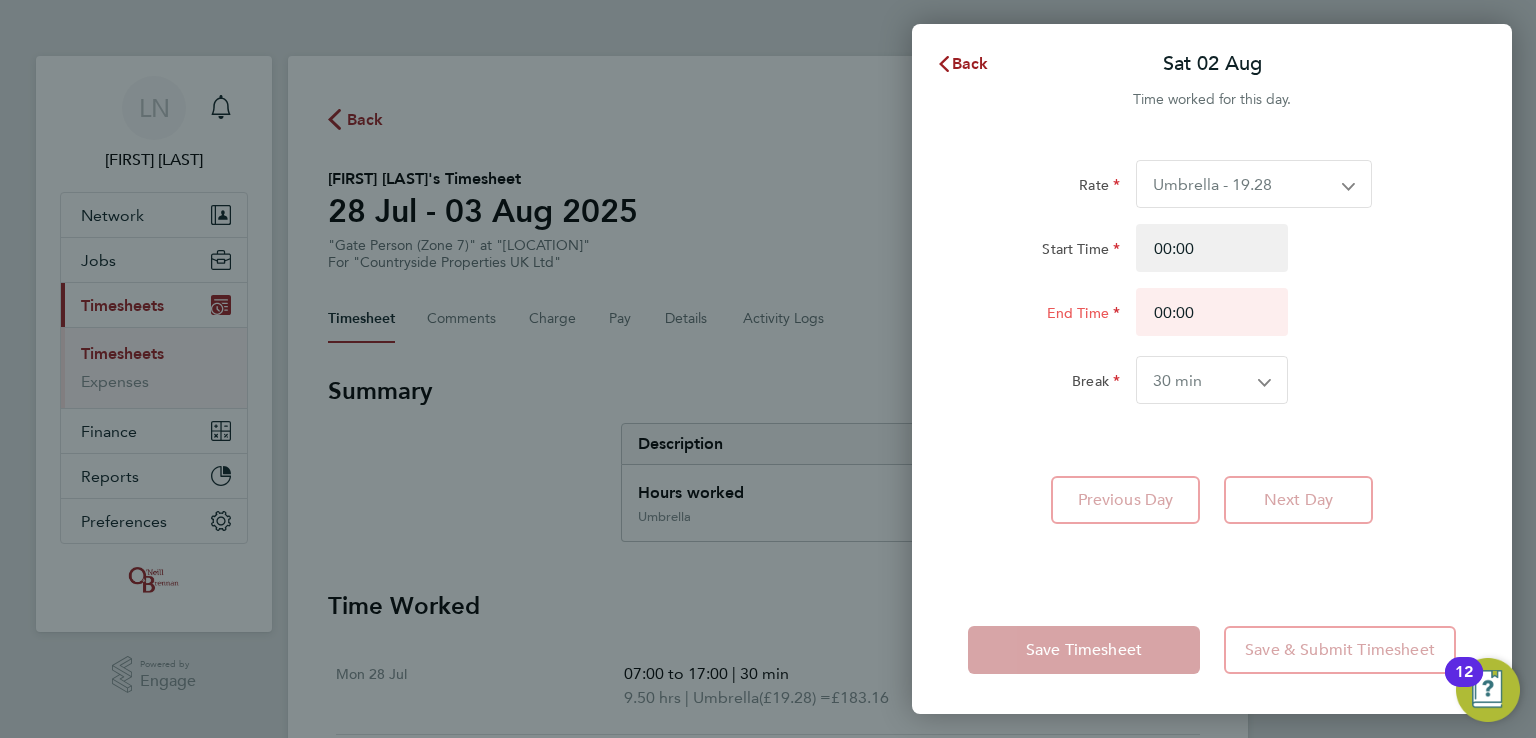 click on "Rate  Umbrella - 19.28
Start Time 00:00 End Time 00:00 Break  0 min   15 min   30 min   45 min   60 min   75 min   90 min" 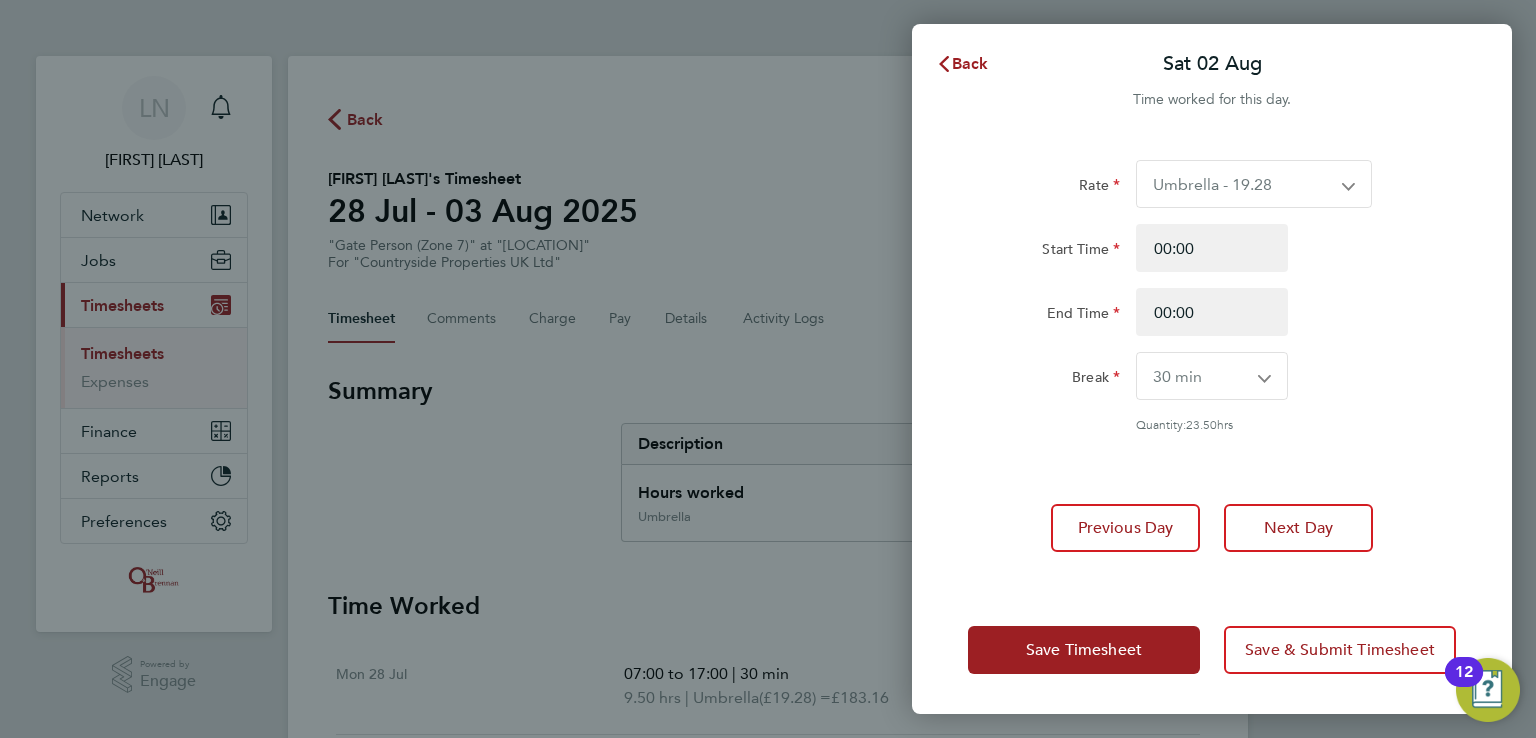 click on "0 min   15 min   30 min   45 min   60 min   75 min   90 min" at bounding box center (1200, 376) 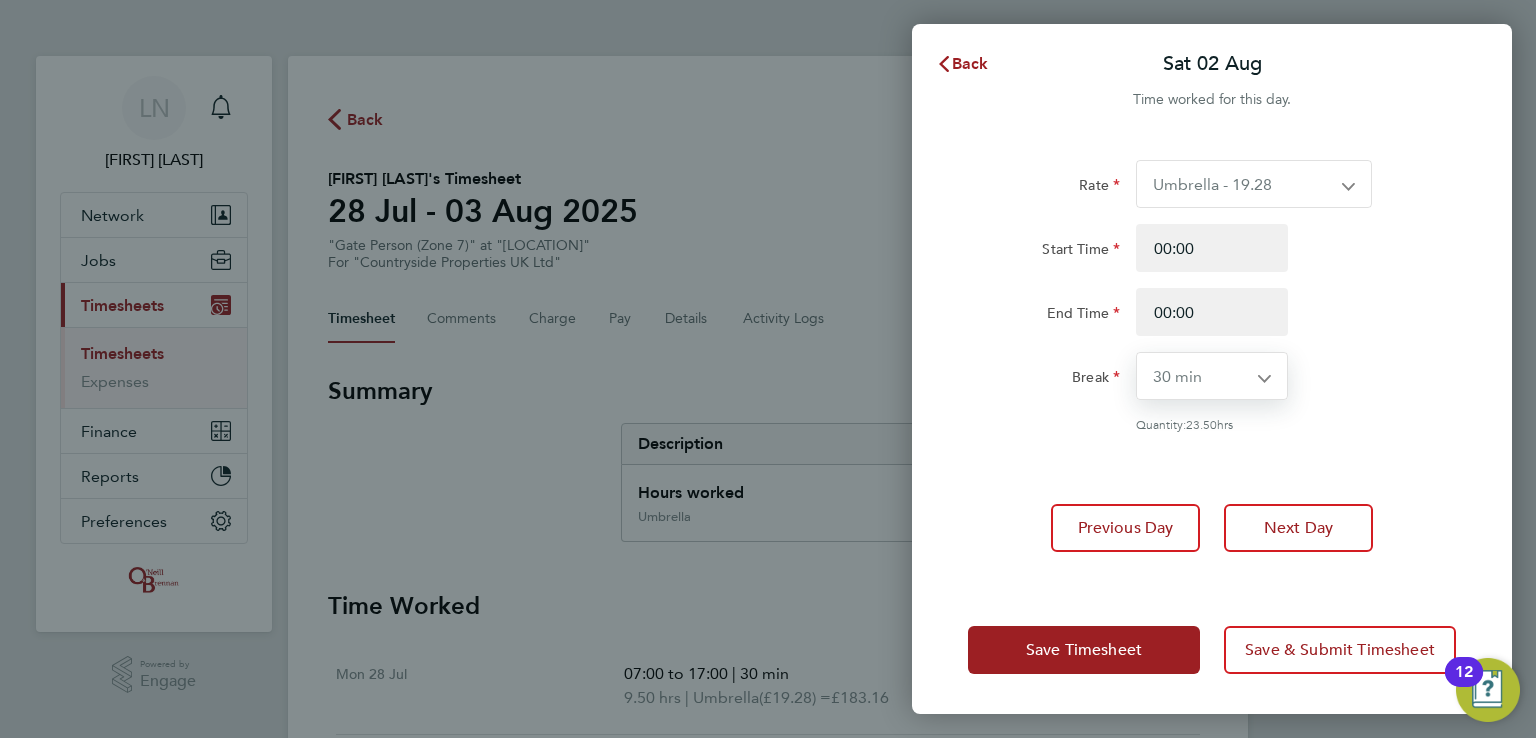 select on "0" 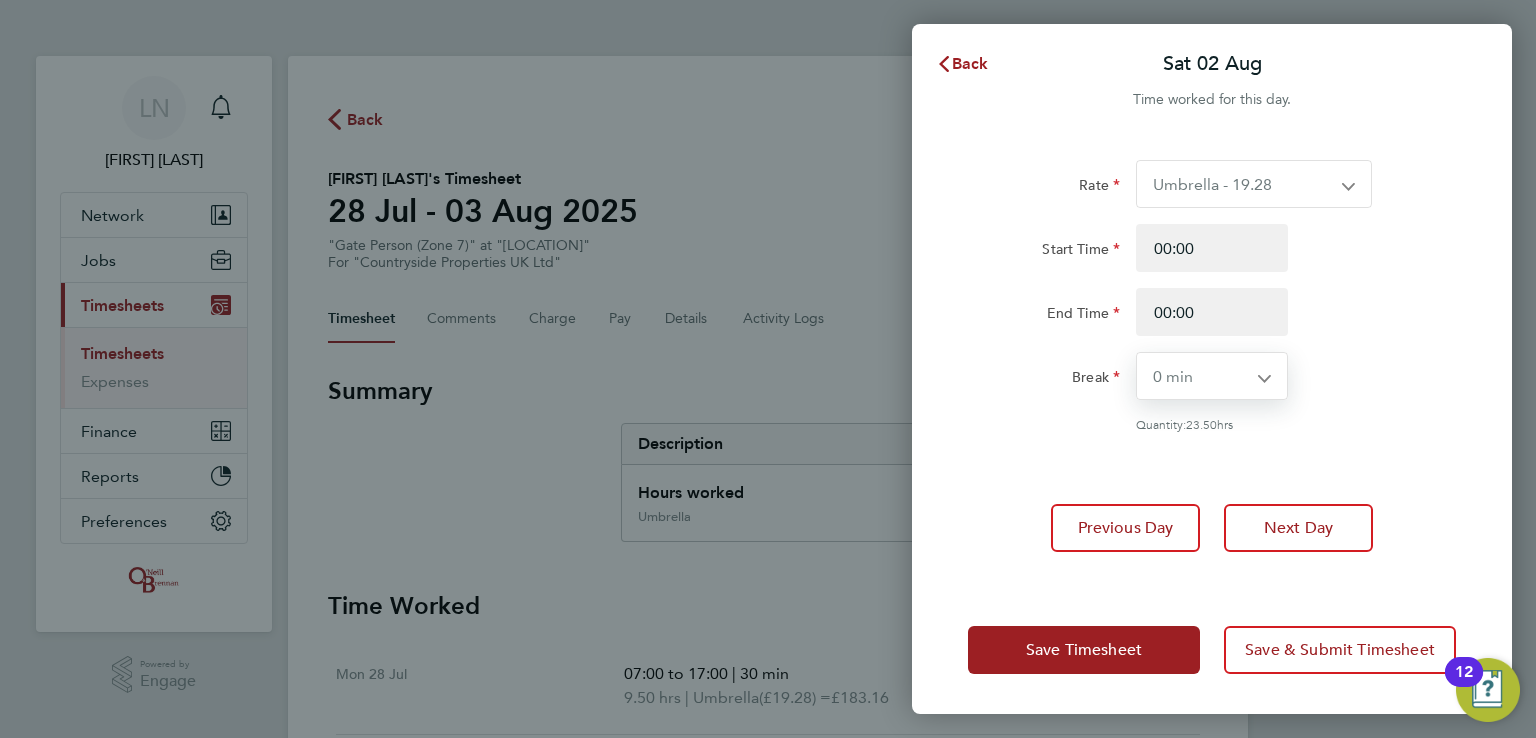 click on "0 min   15 min   30 min   45 min   60 min   75 min   90 min" at bounding box center [1200, 376] 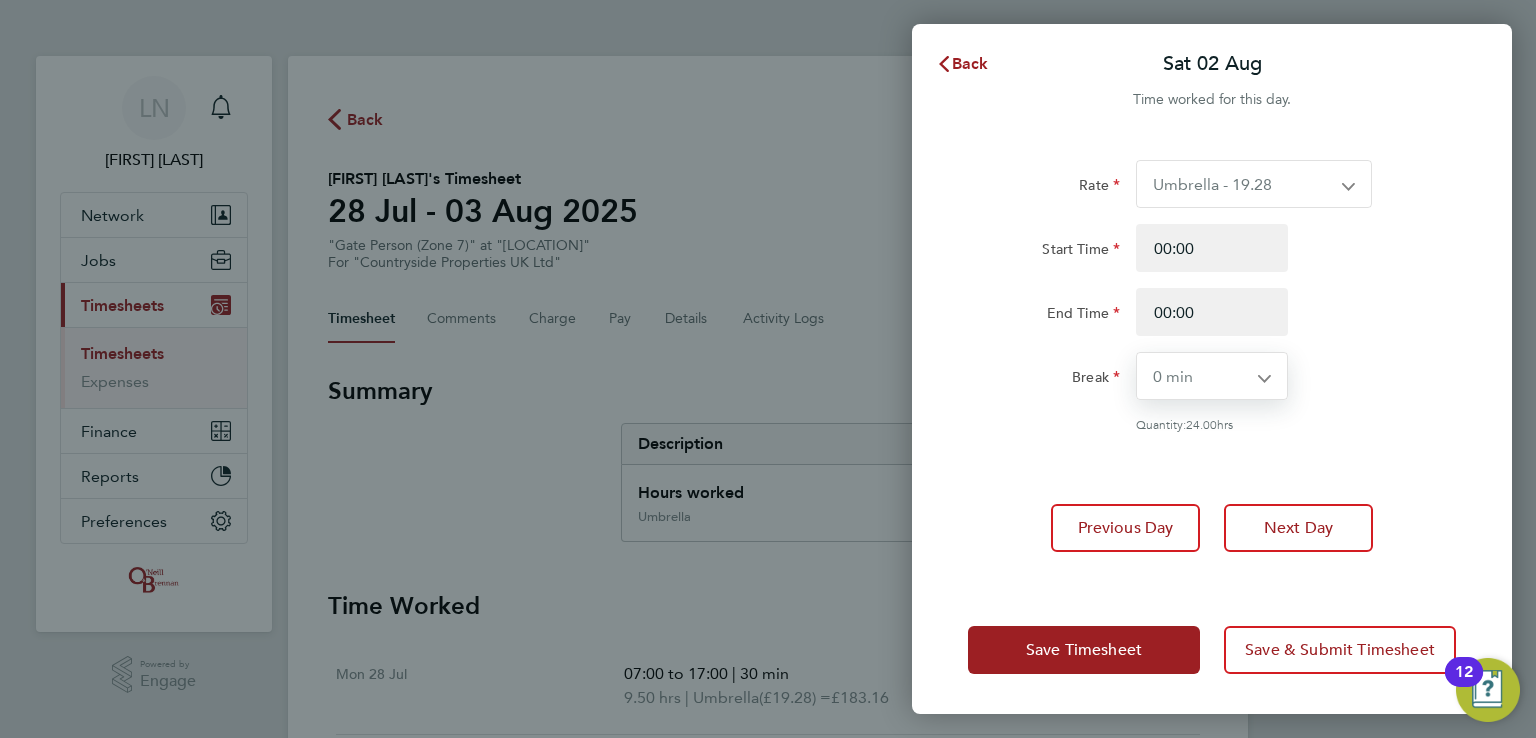 click on "Rate  Umbrella - 19.28
Start Time 00:00 End Time 00:00 Break  0 min   15 min   30 min   45 min   60 min   75 min   90 min
Quantity:  24.00  hrs" 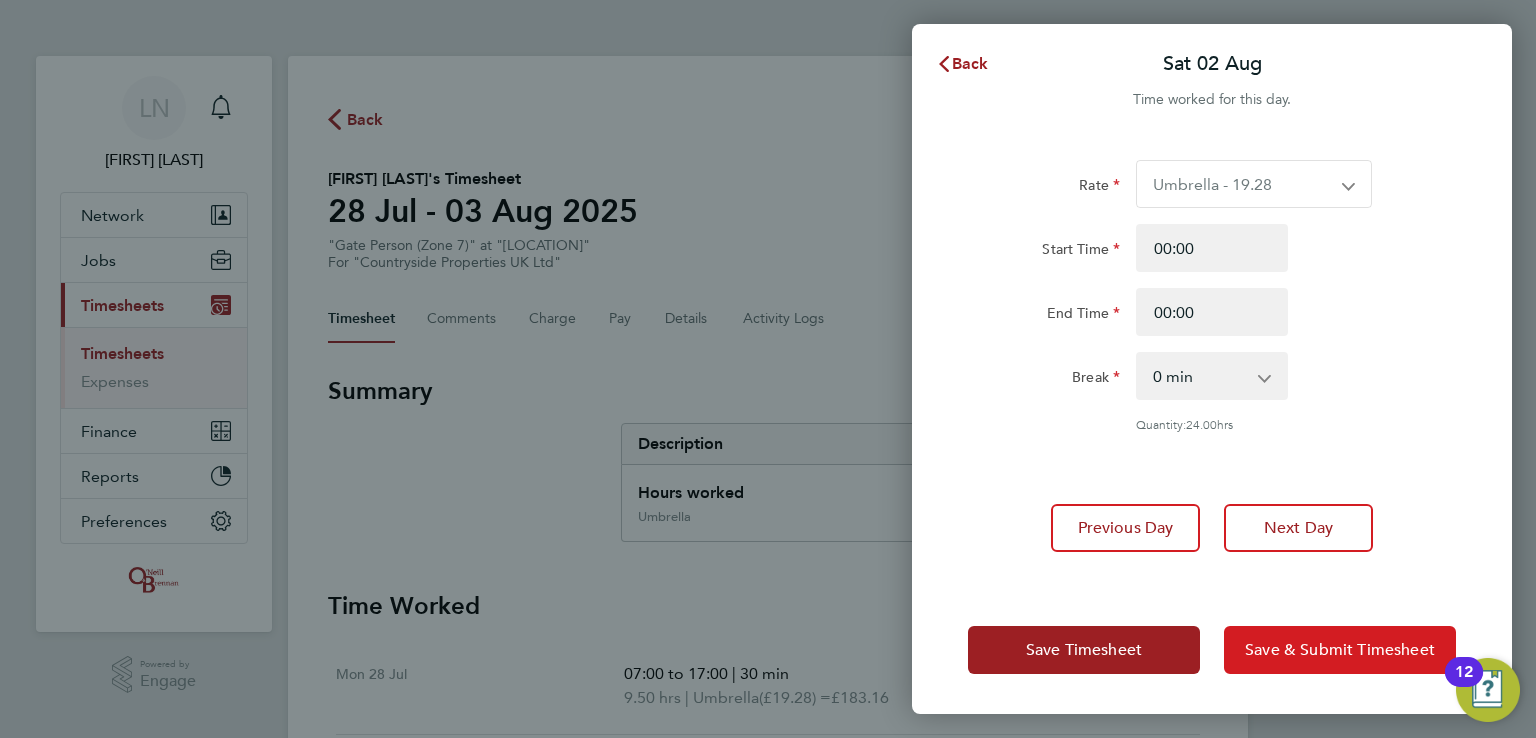click on "Save & Submit Timesheet" 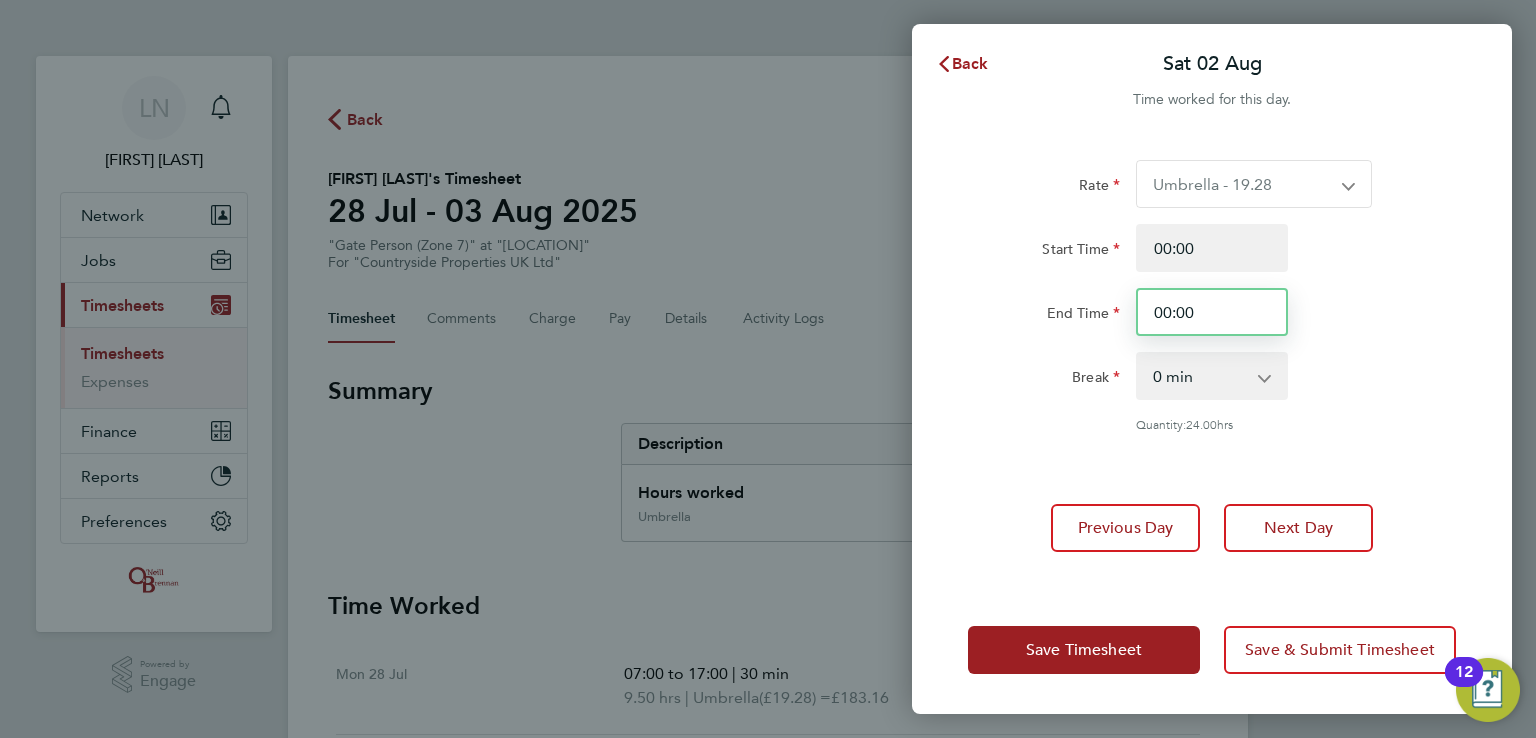 drag, startPoint x: 1208, startPoint y: 314, endPoint x: 1119, endPoint y: 306, distance: 89.358826 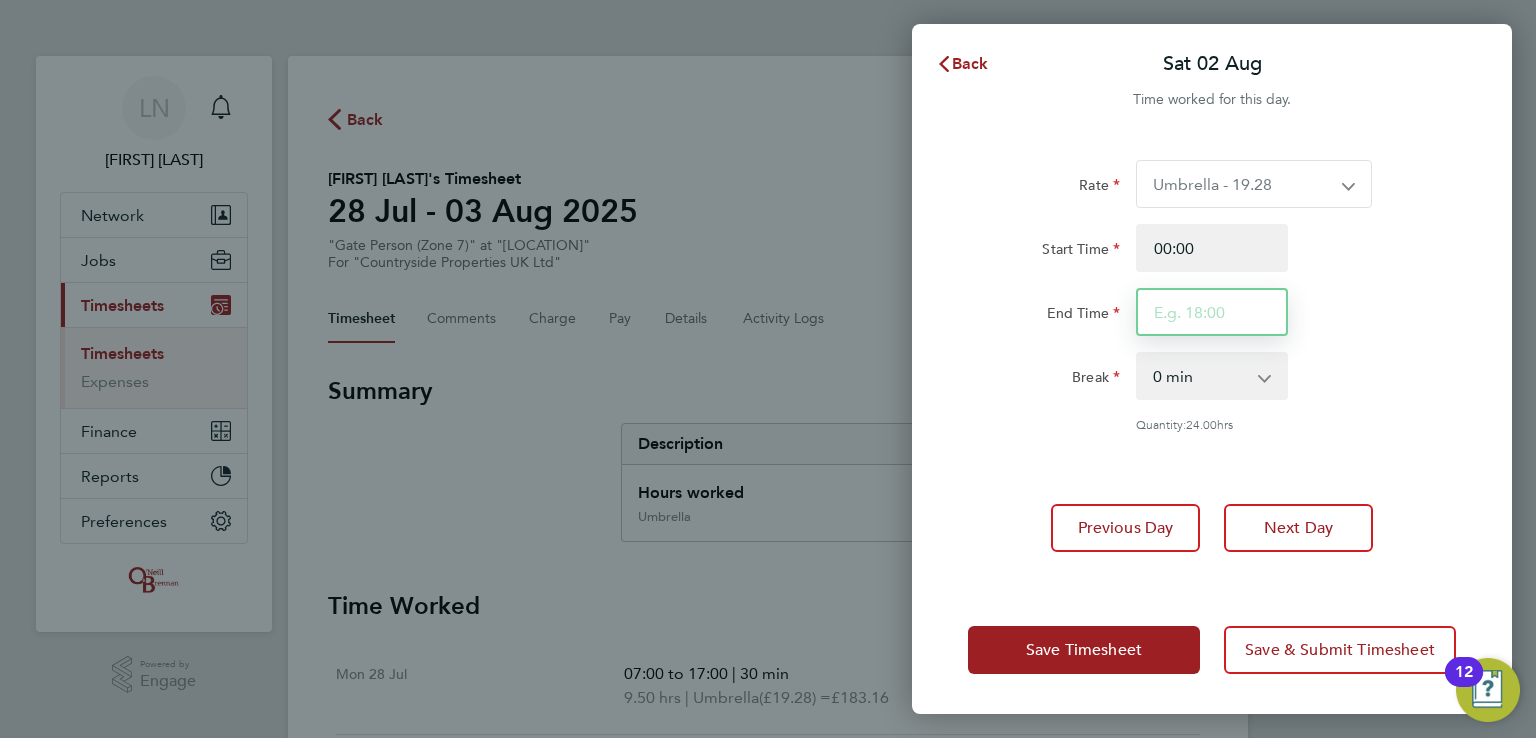 type 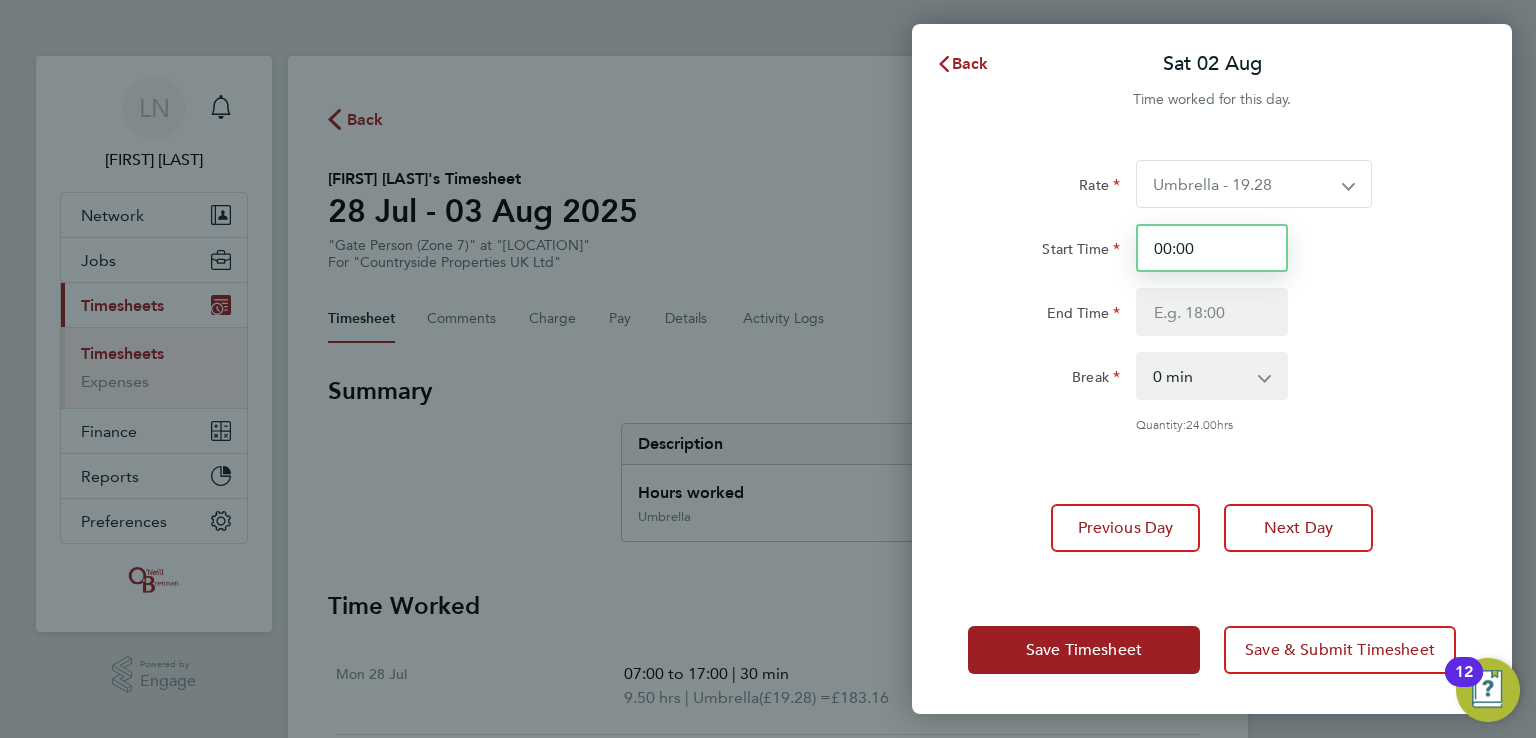 click on "00:00" at bounding box center (1212, 248) 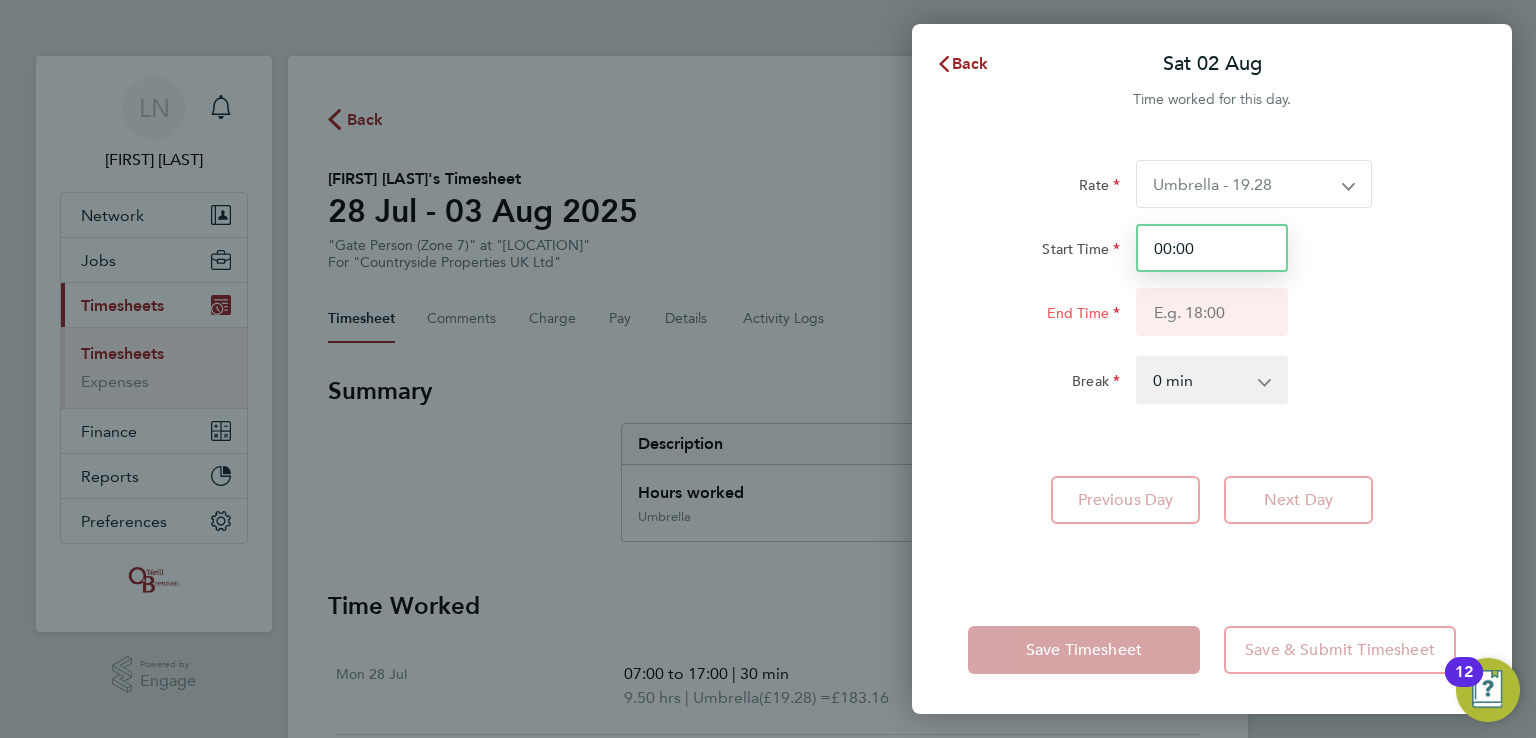 drag, startPoint x: 1206, startPoint y: 259, endPoint x: 1166, endPoint y: 255, distance: 40.1995 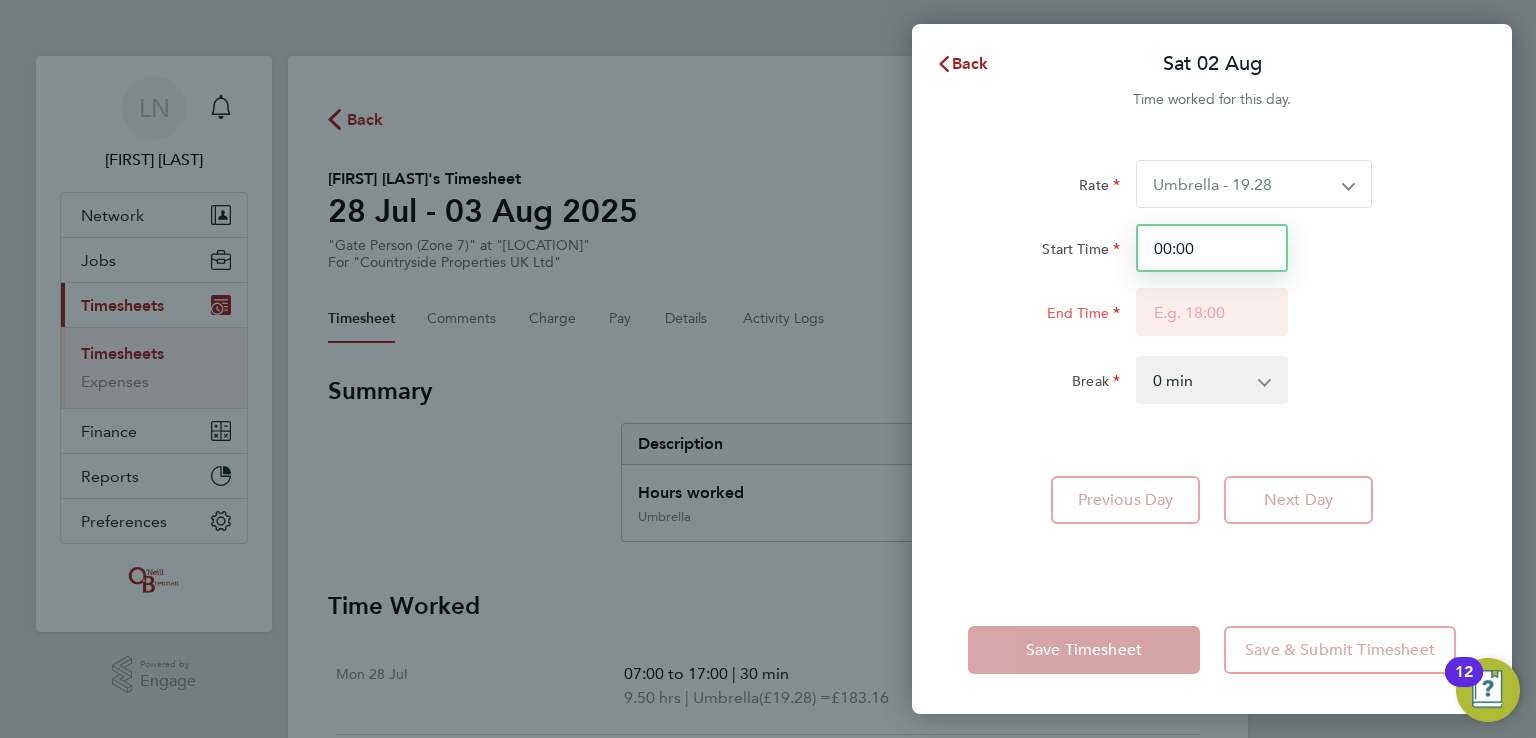 click on "00:00" at bounding box center [1212, 248] 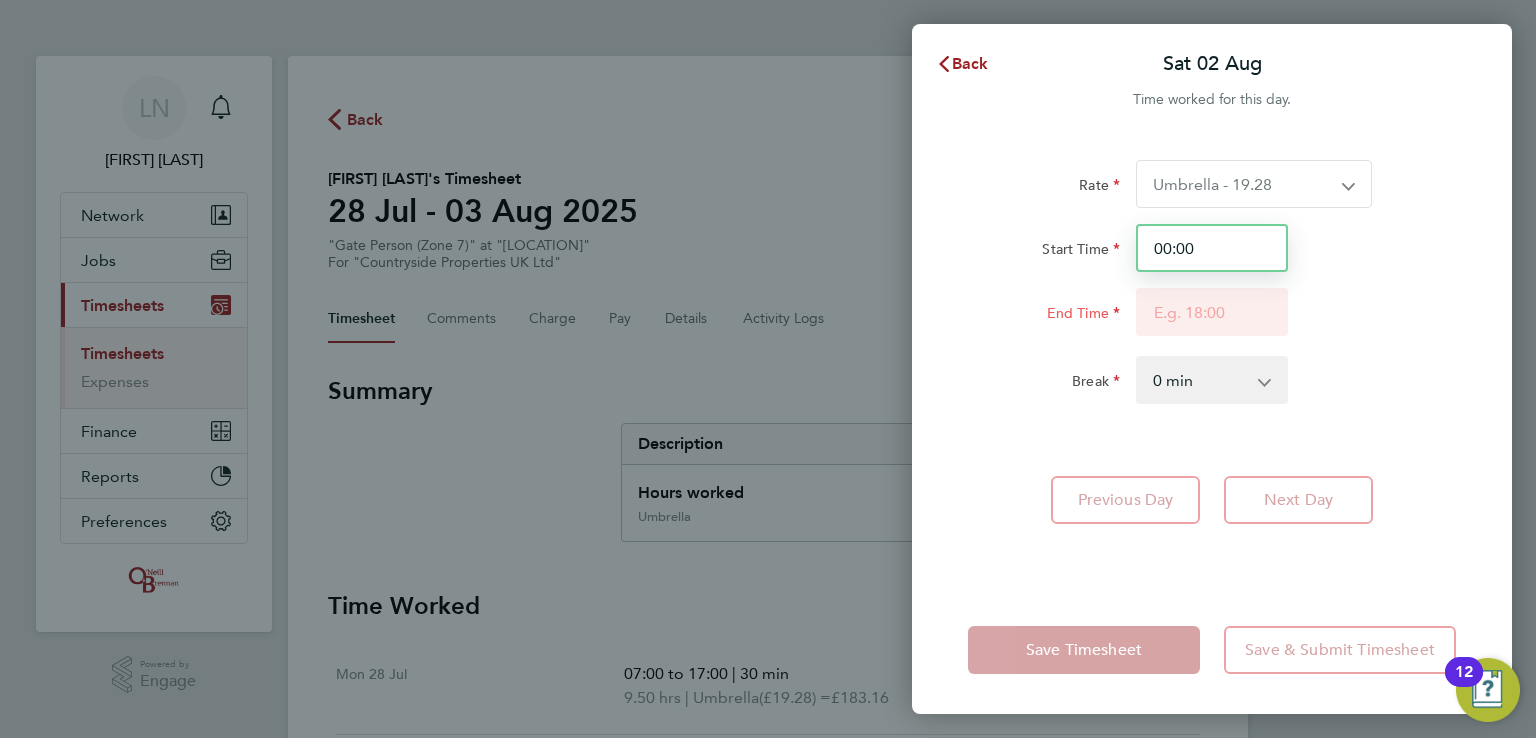 click on "00:00" at bounding box center [1212, 248] 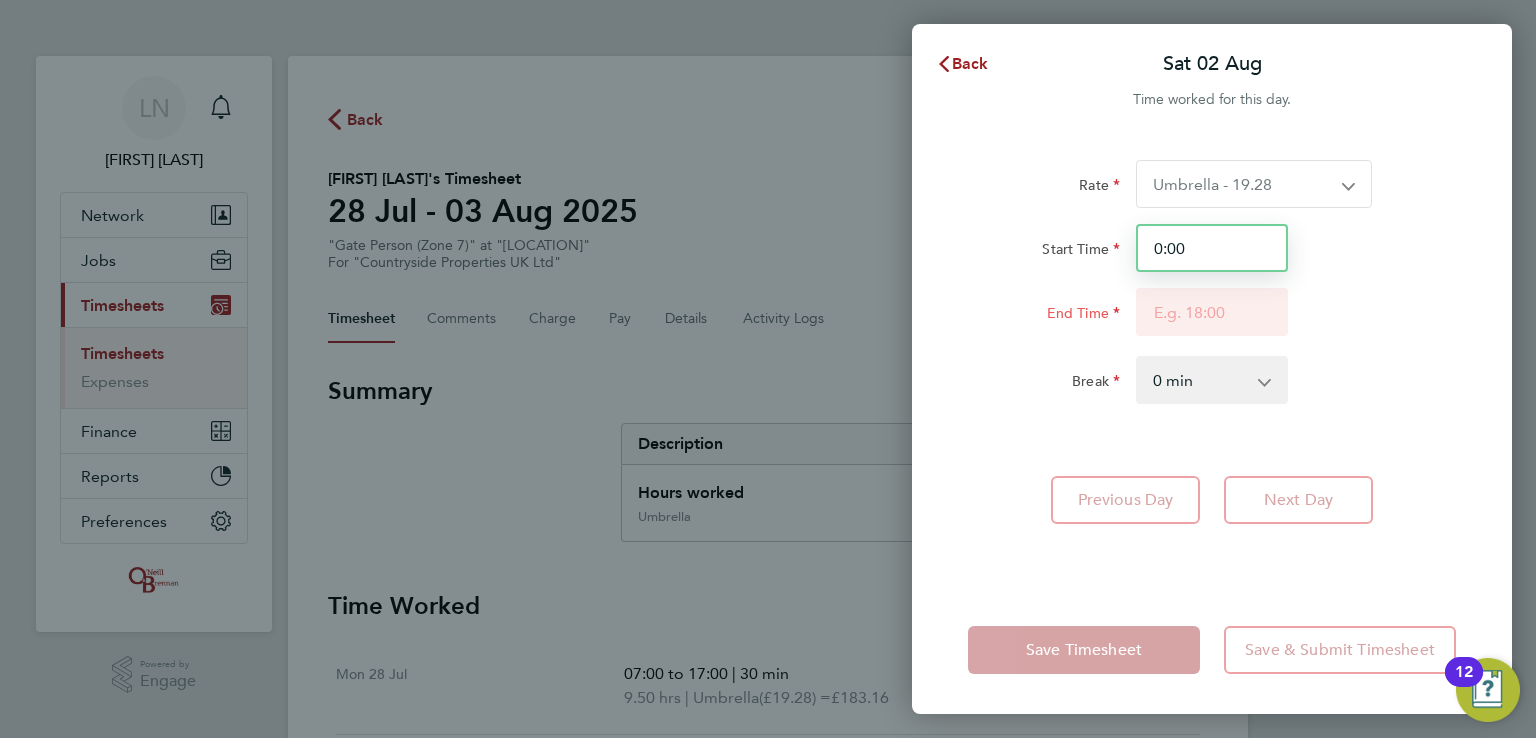 click on "0:00" at bounding box center [1212, 248] 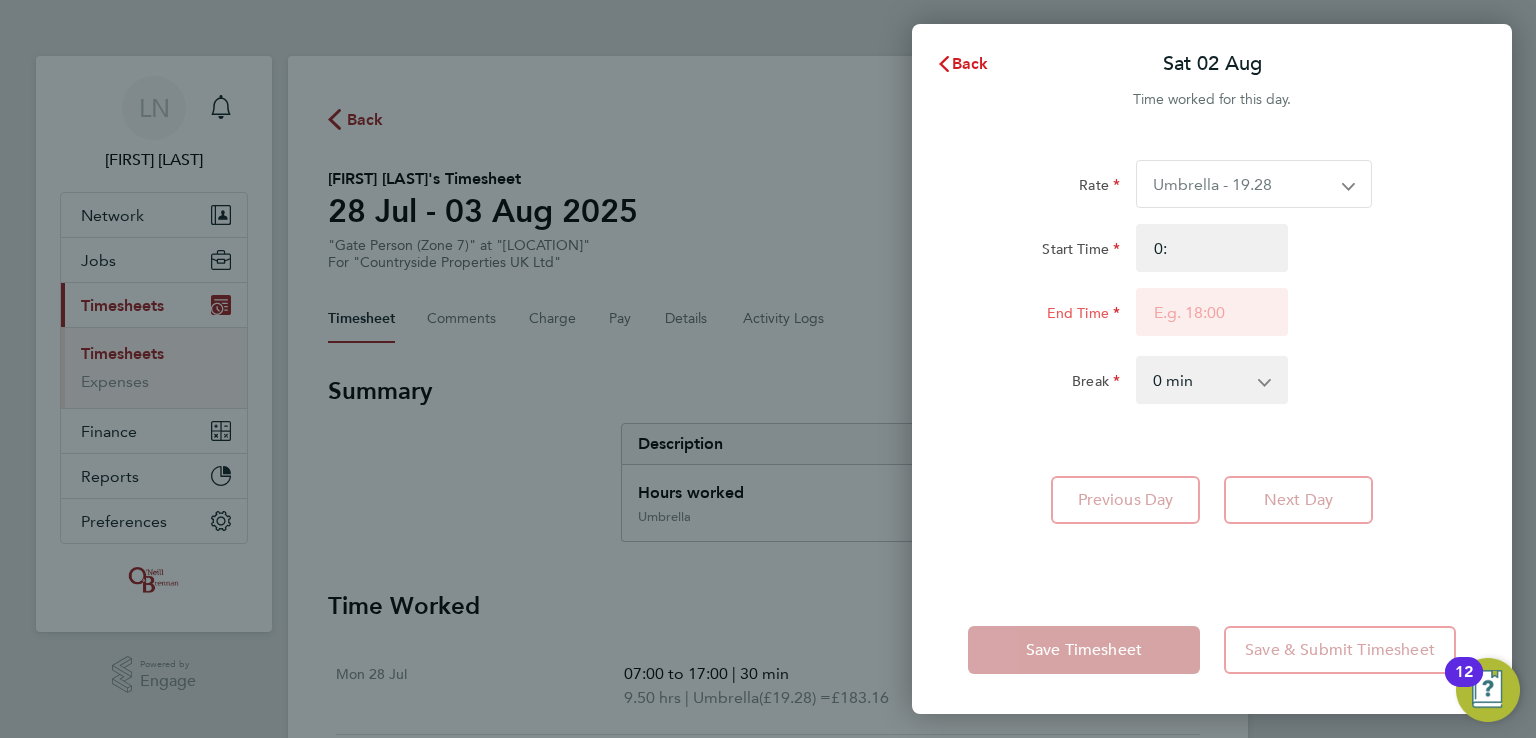 type on "00:00" 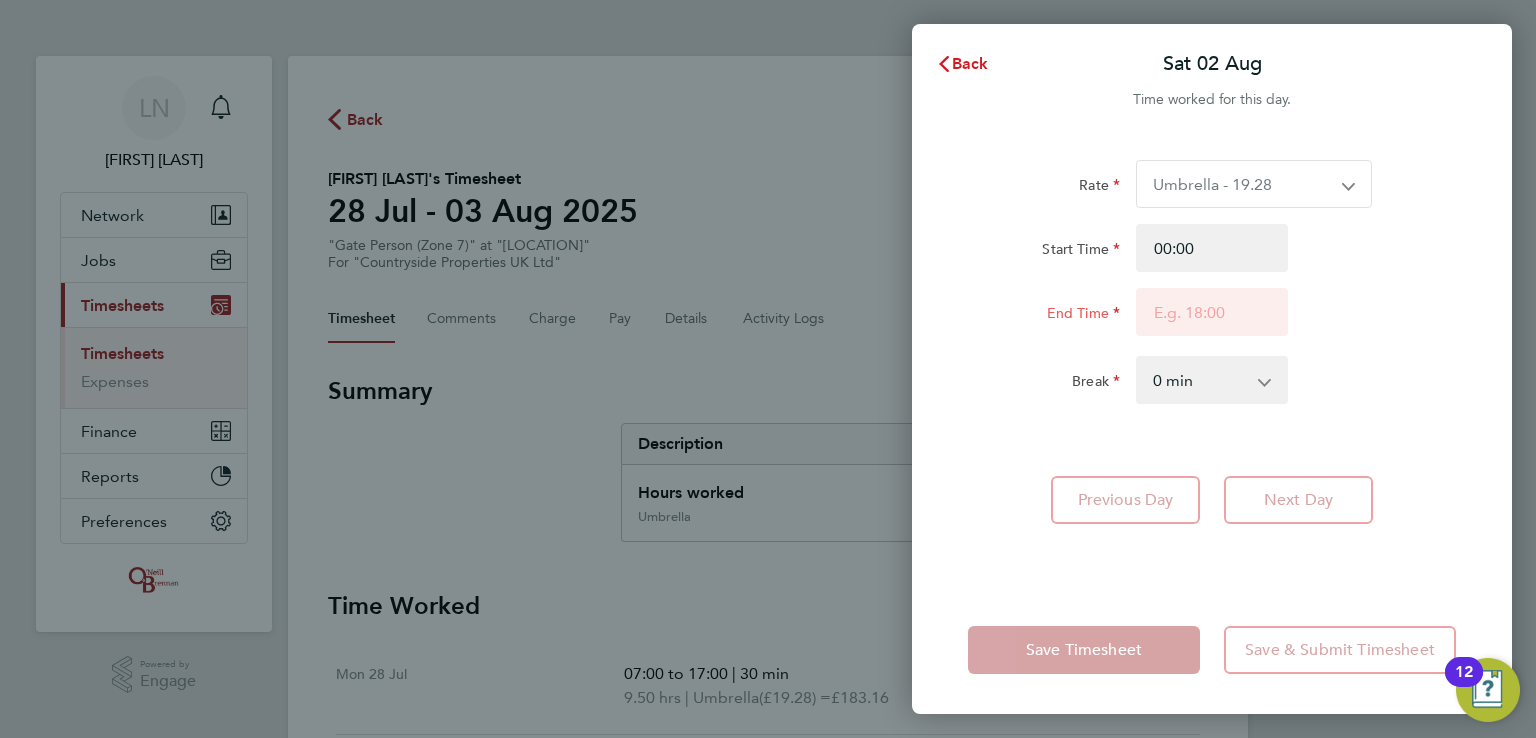 click 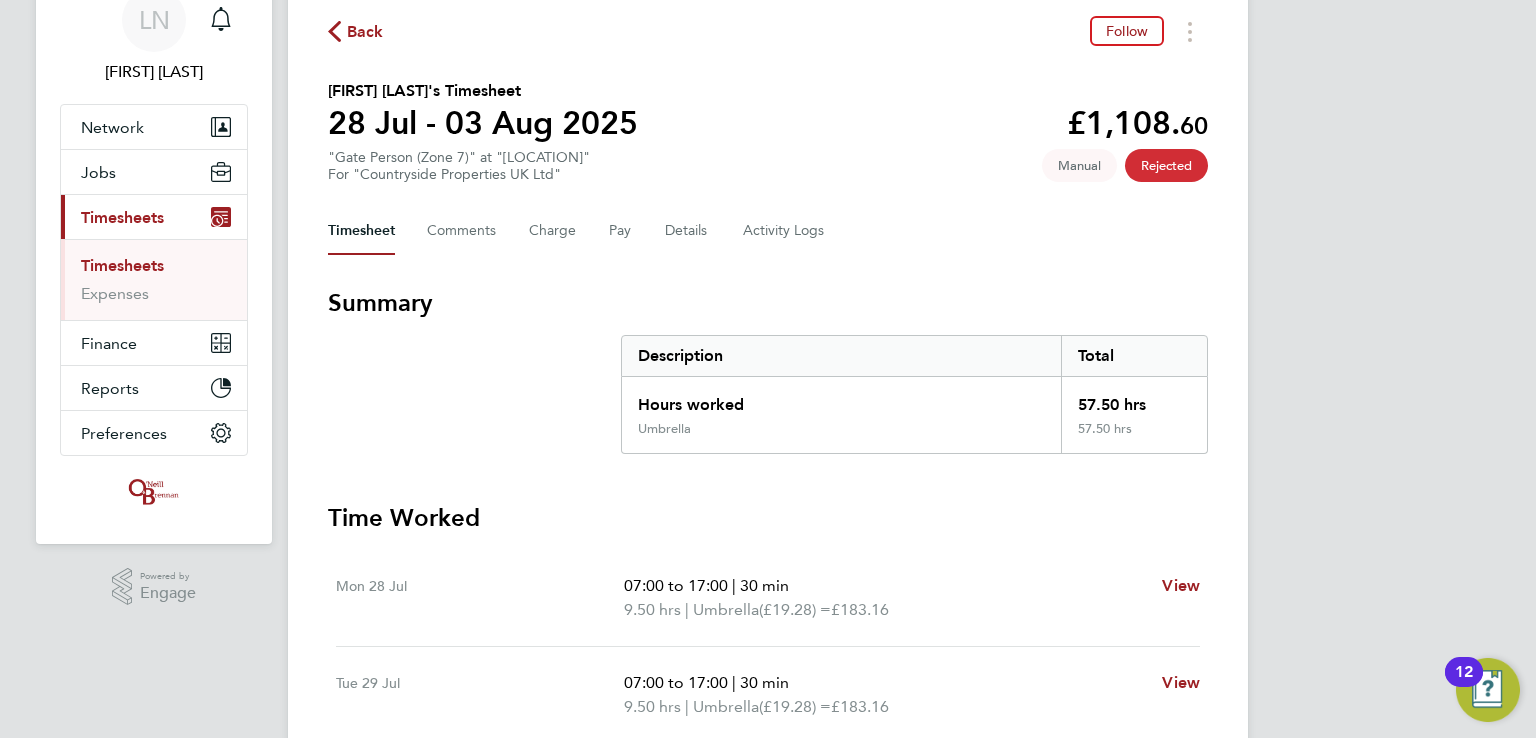scroll, scrollTop: 0, scrollLeft: 0, axis: both 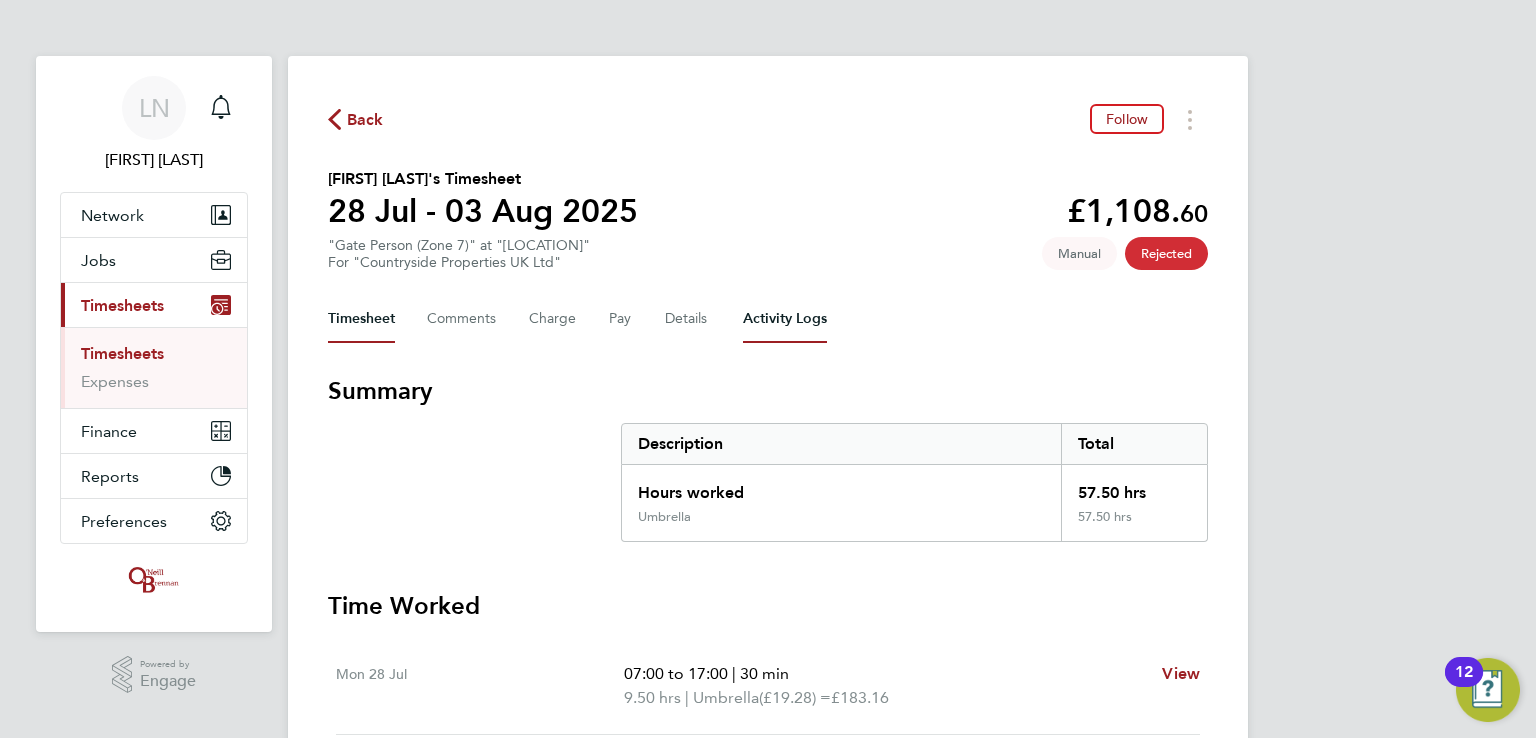 click on "Activity Logs" at bounding box center (785, 319) 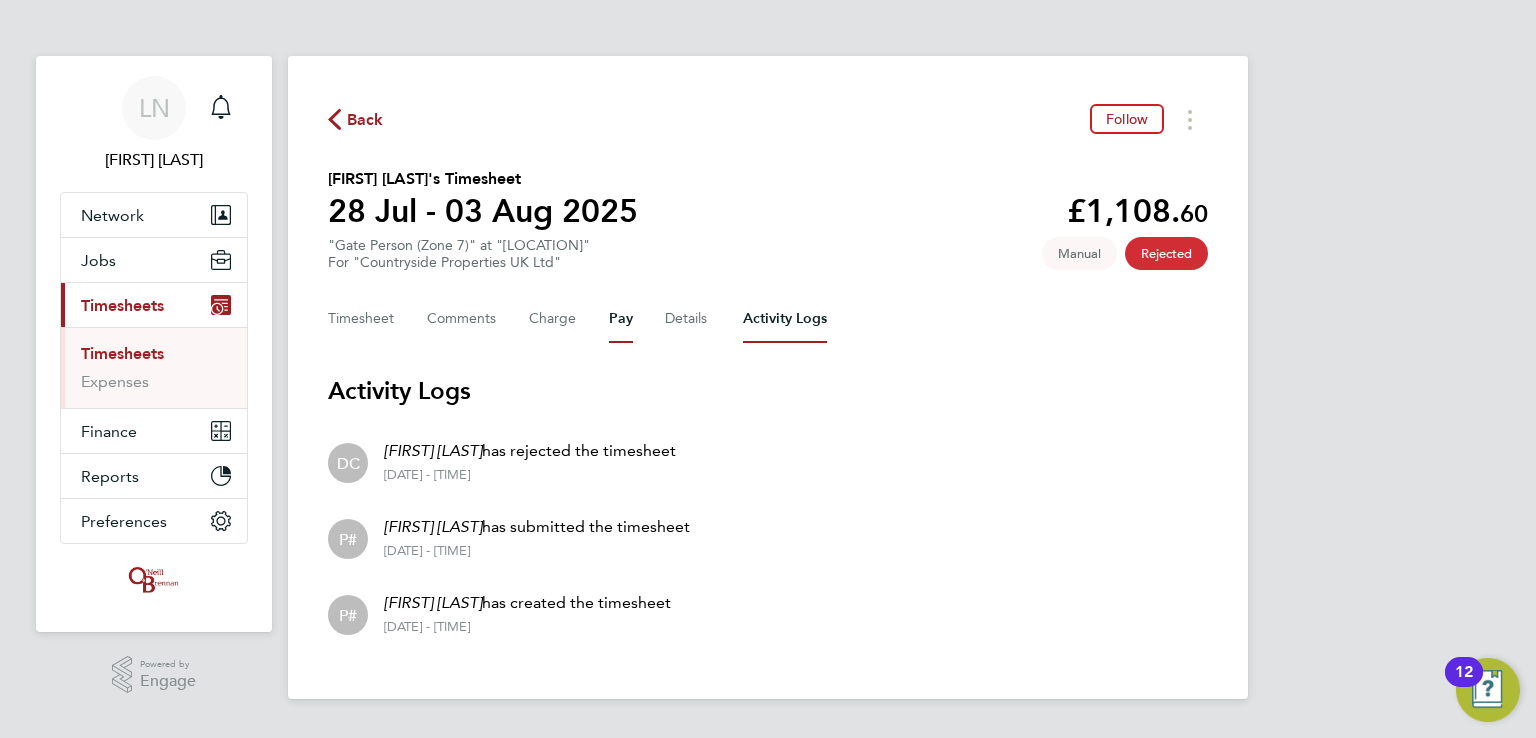 click on "Pay" at bounding box center (621, 319) 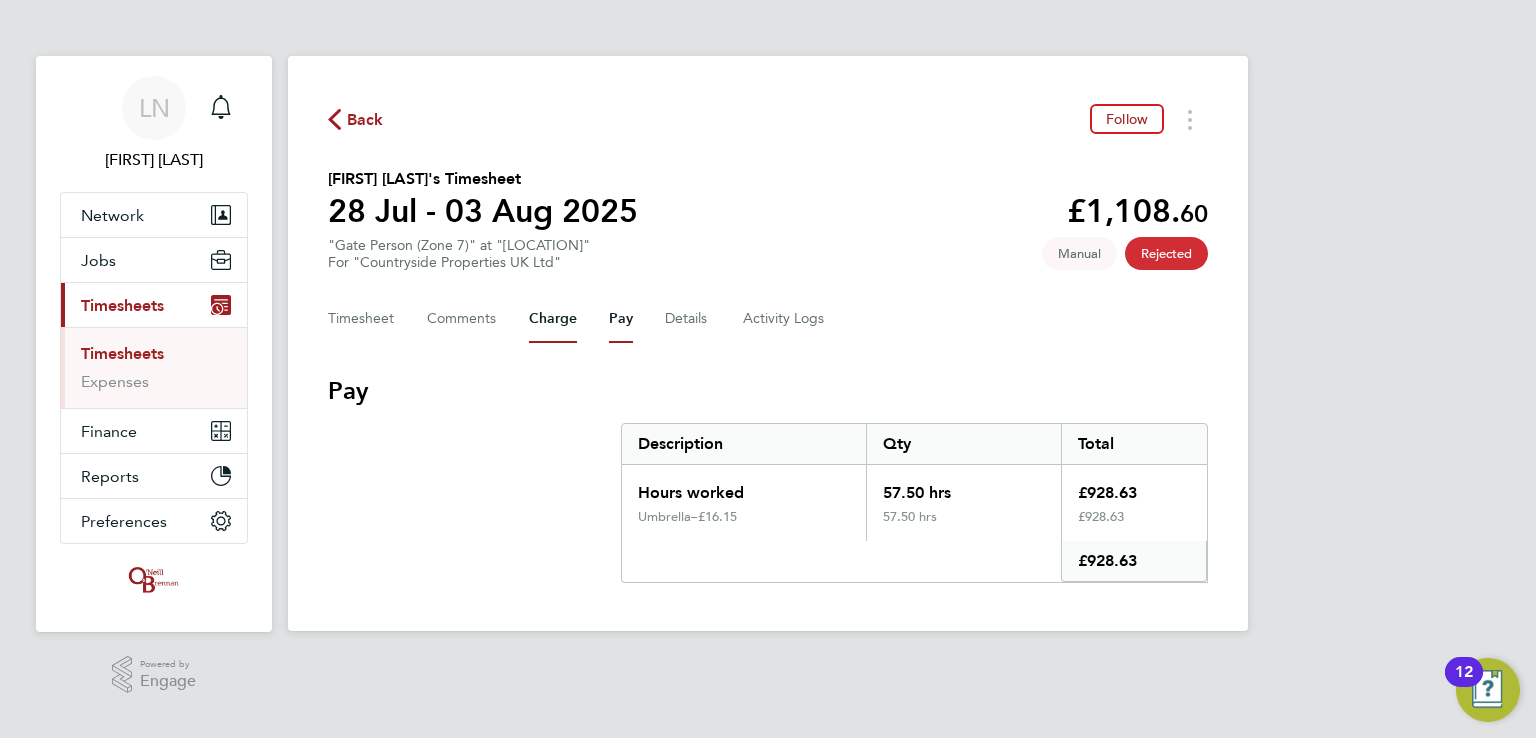 click on "Charge" at bounding box center (553, 319) 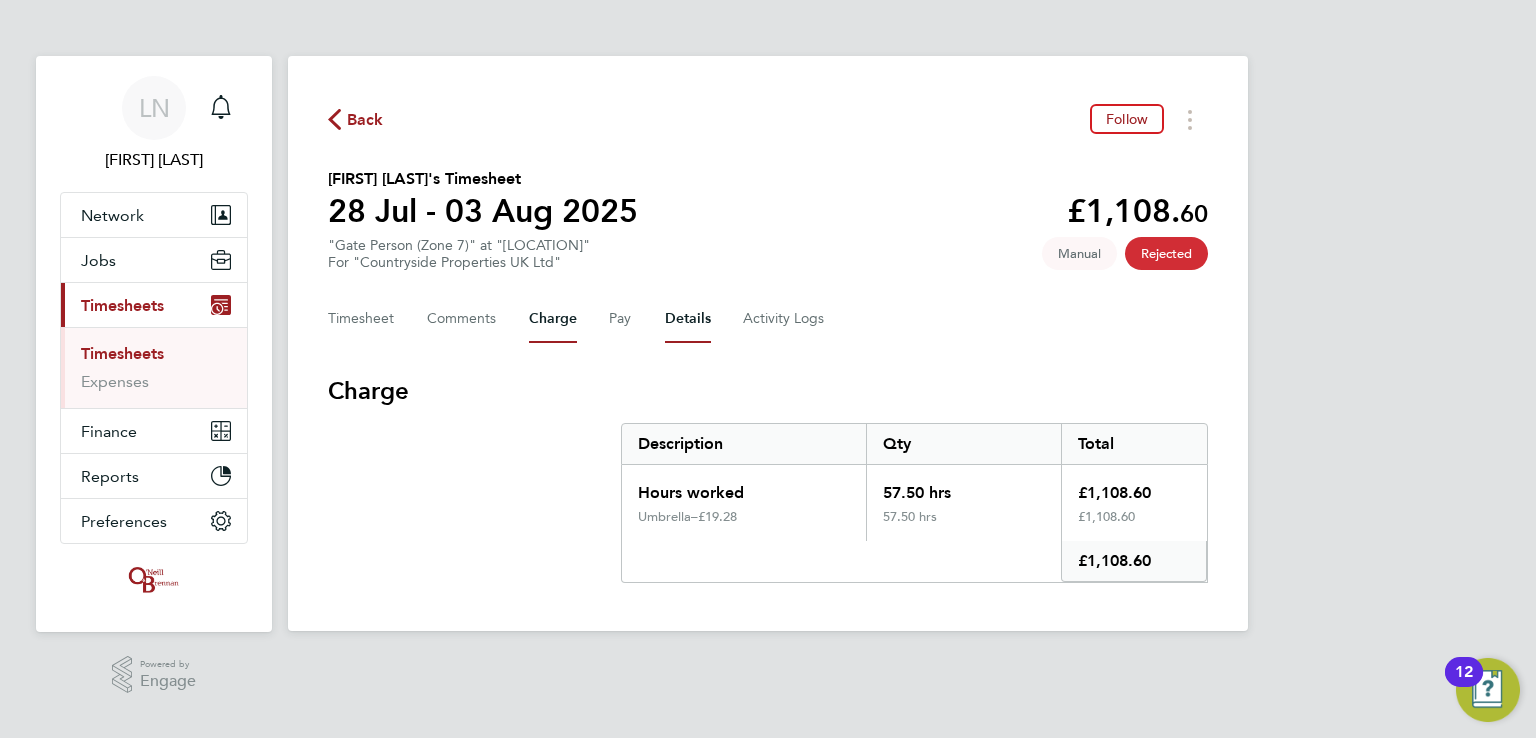 click on "Details" at bounding box center [688, 319] 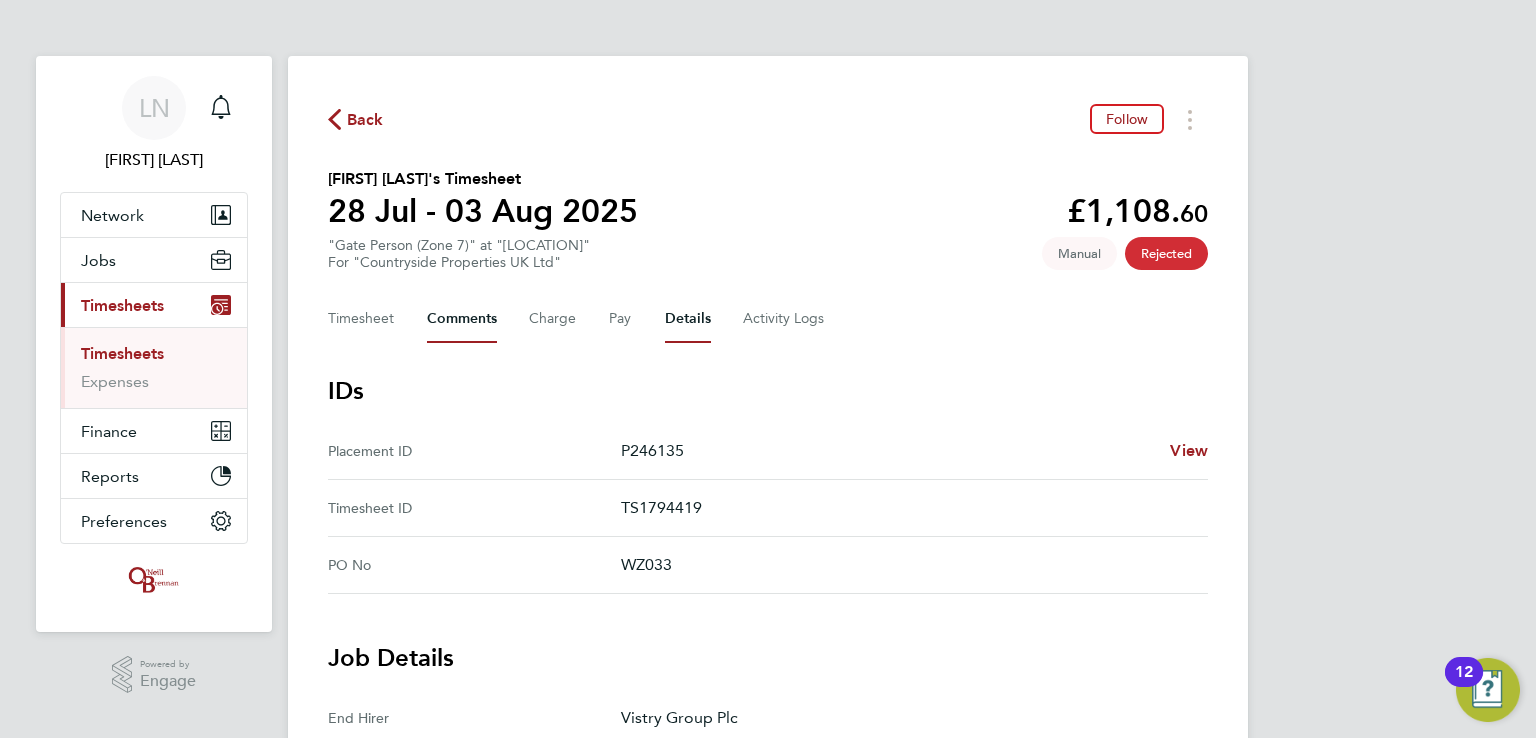 click on "Comments" at bounding box center (462, 319) 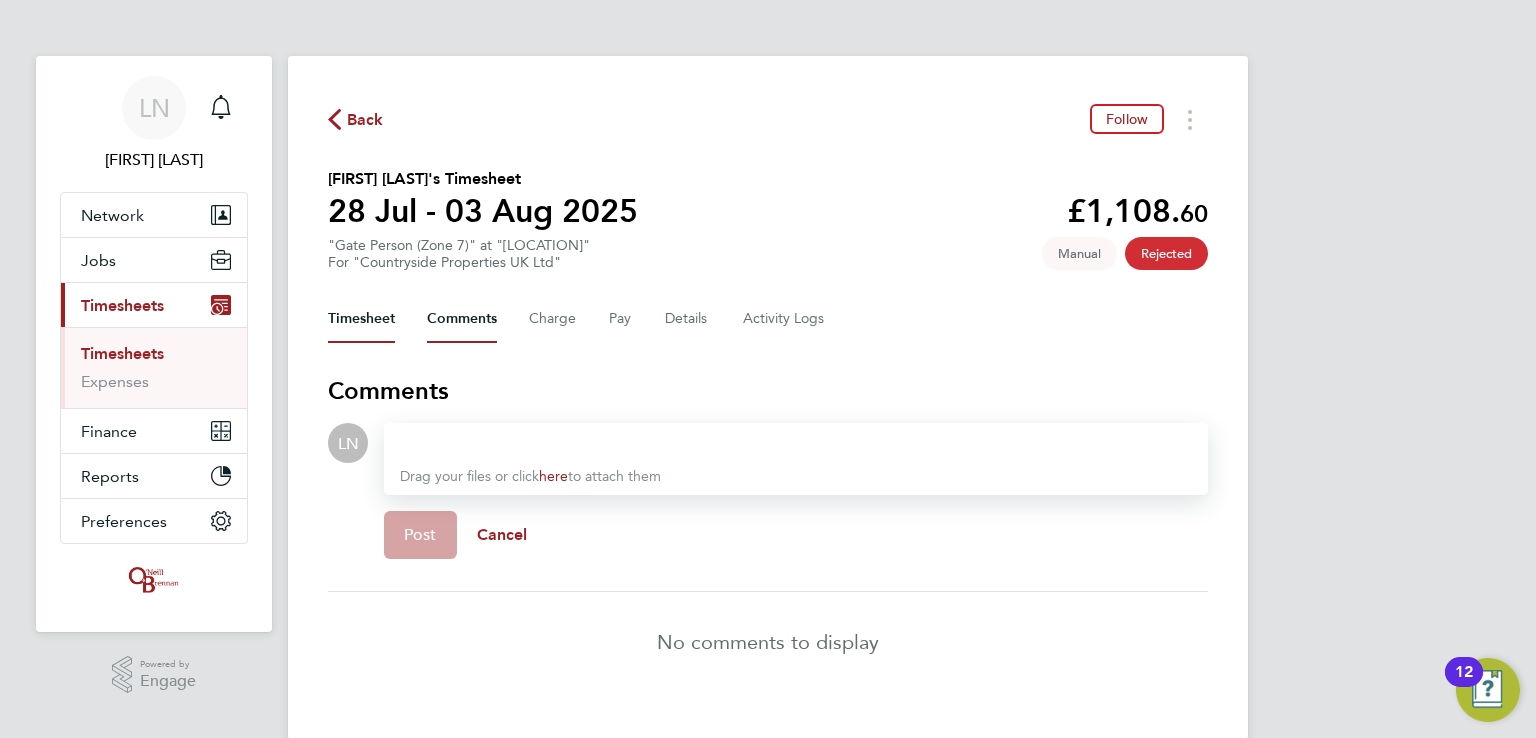 click on "Timesheet" at bounding box center (361, 319) 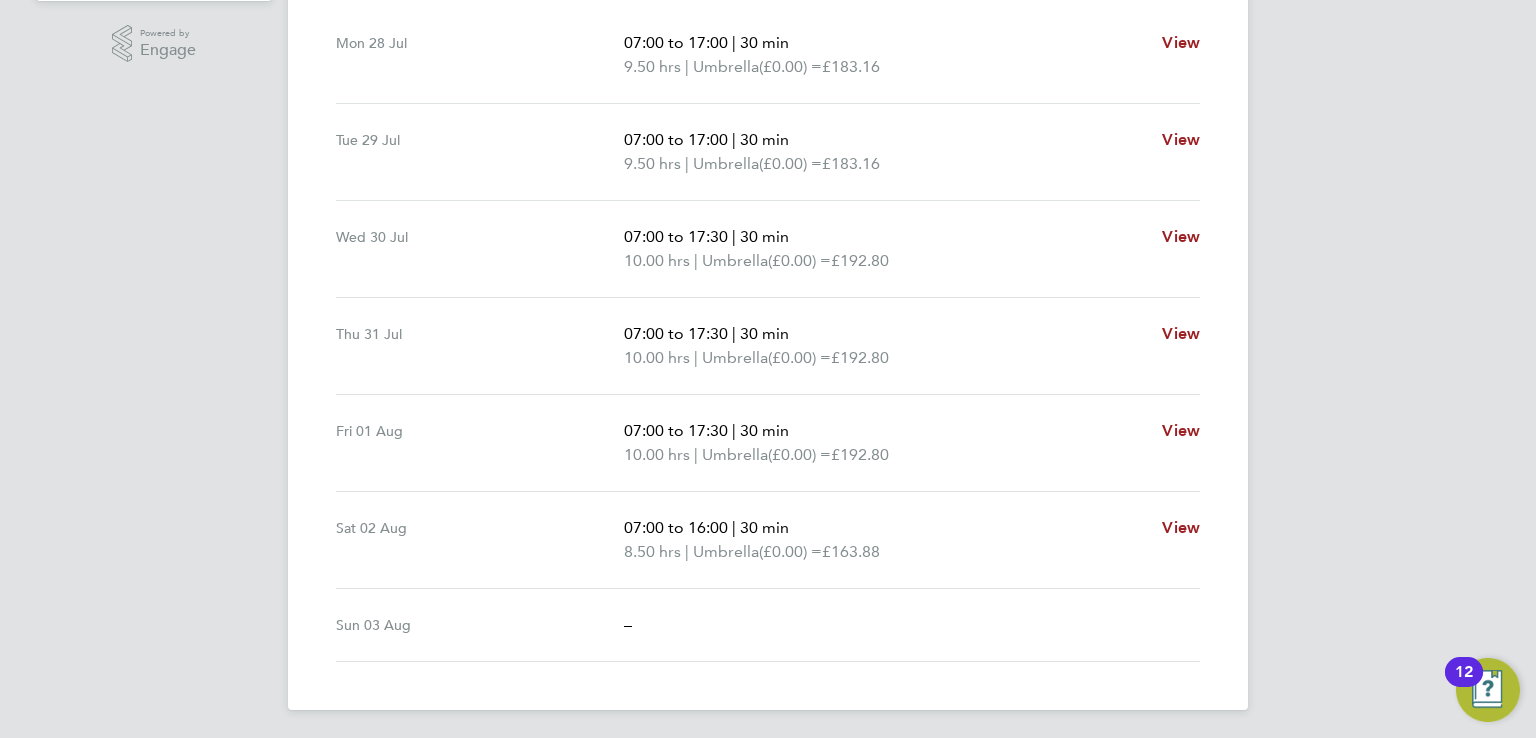 scroll, scrollTop: 632, scrollLeft: 0, axis: vertical 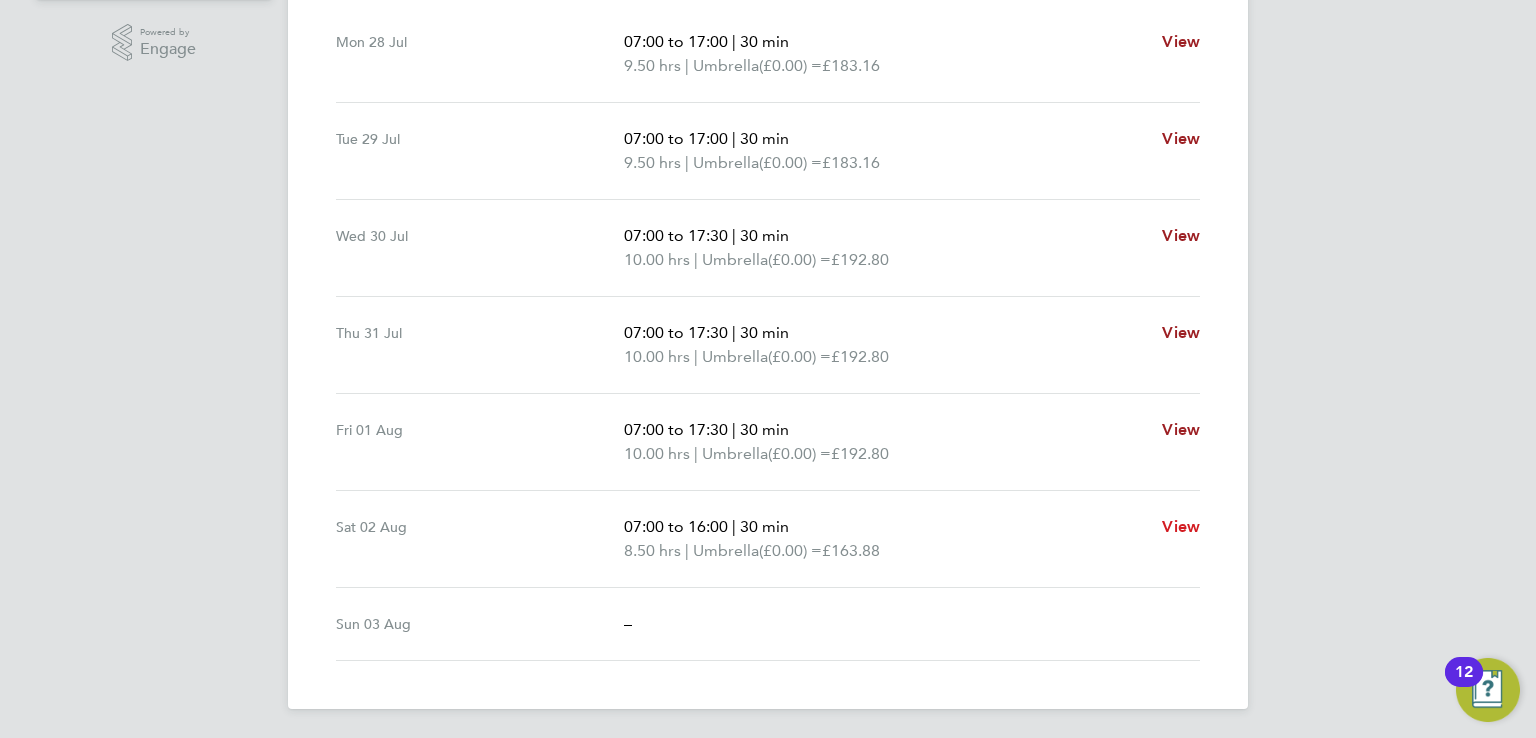 click on "View" at bounding box center (1181, 526) 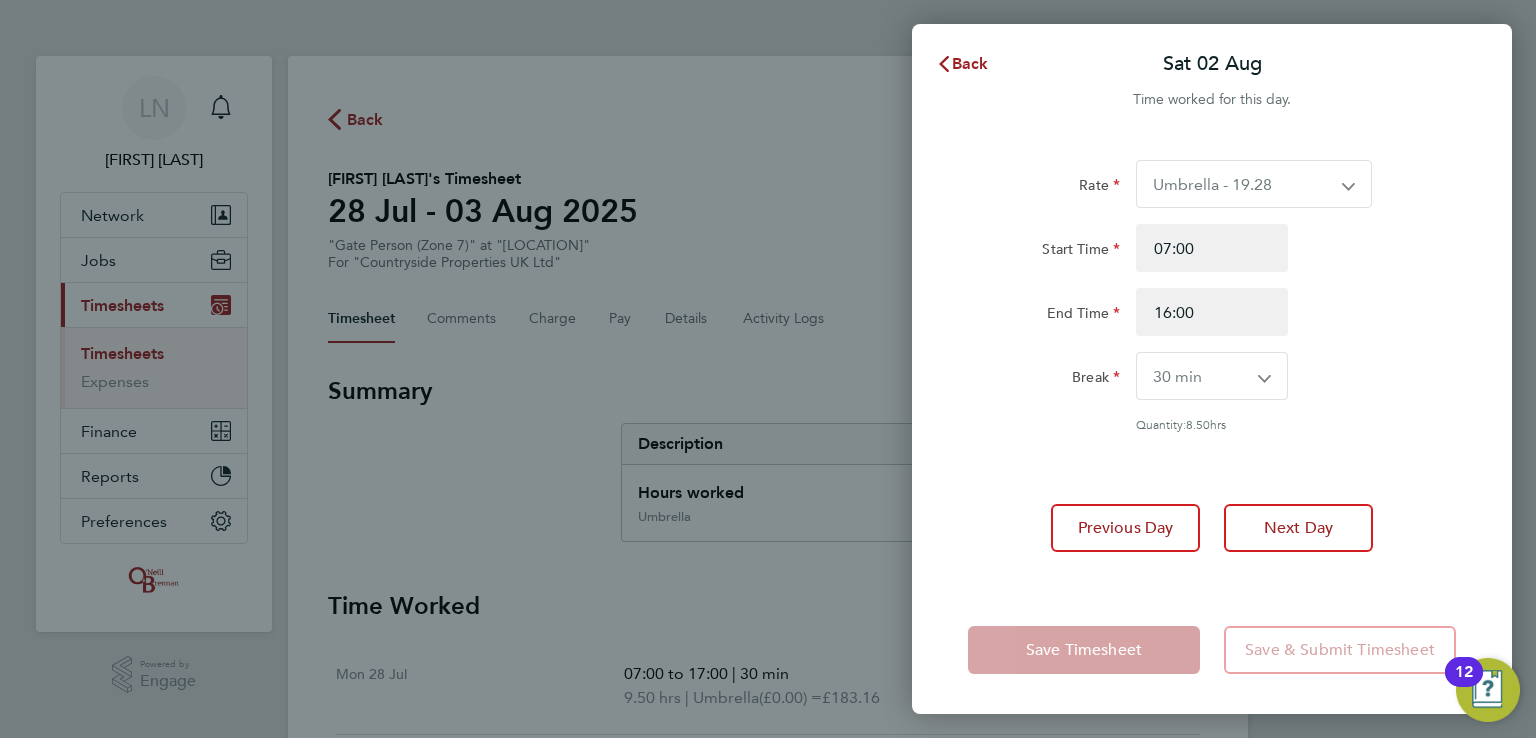 scroll, scrollTop: 0, scrollLeft: 0, axis: both 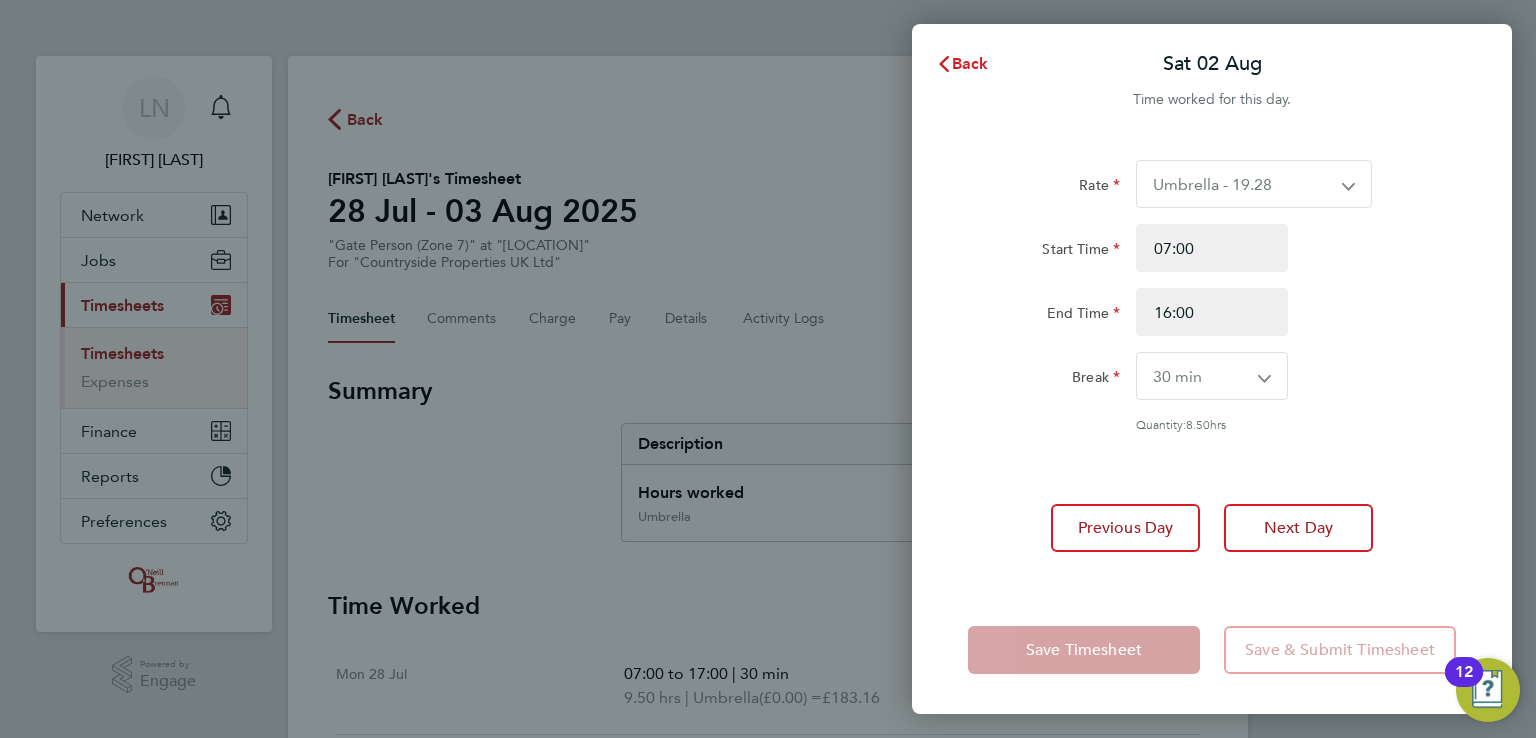 click 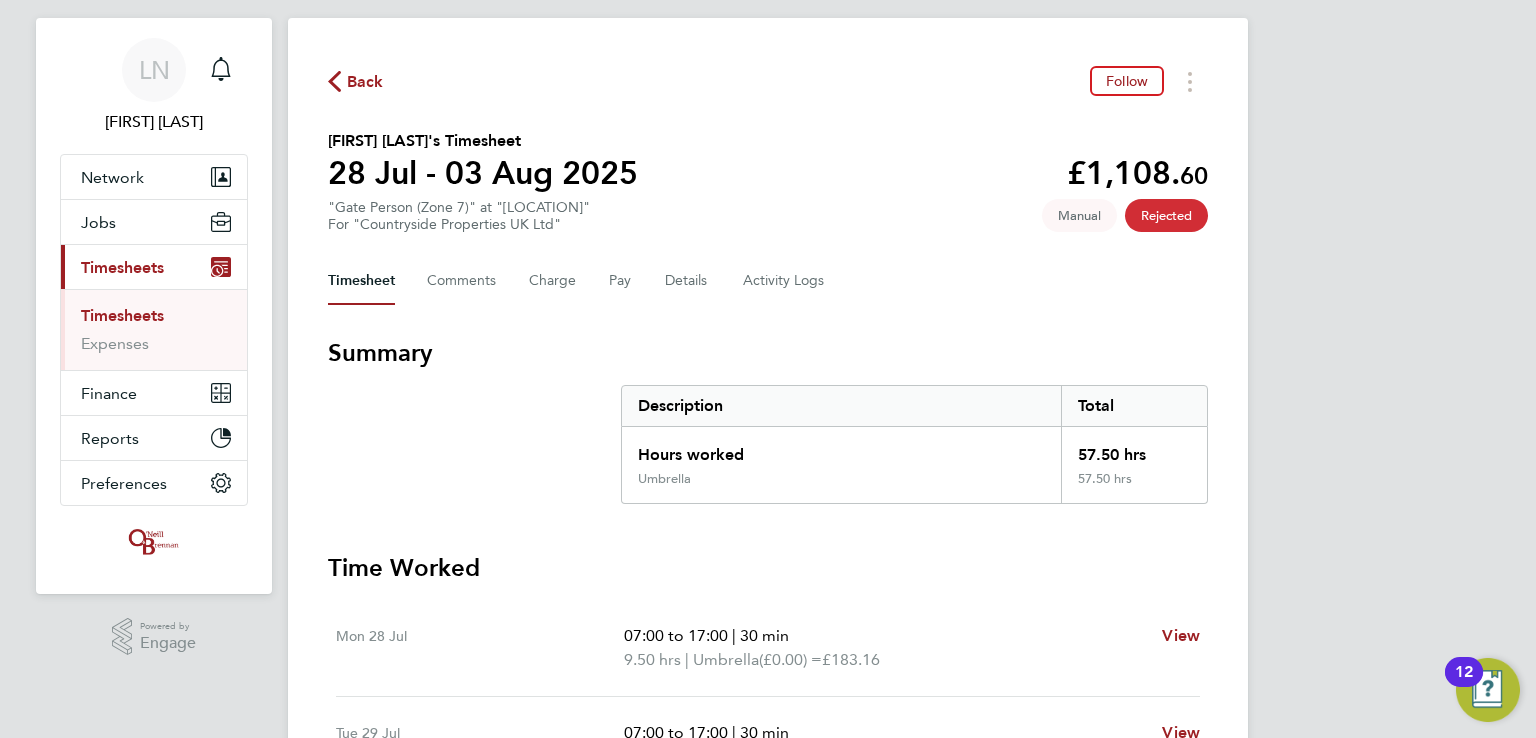 scroll, scrollTop: 40, scrollLeft: 0, axis: vertical 